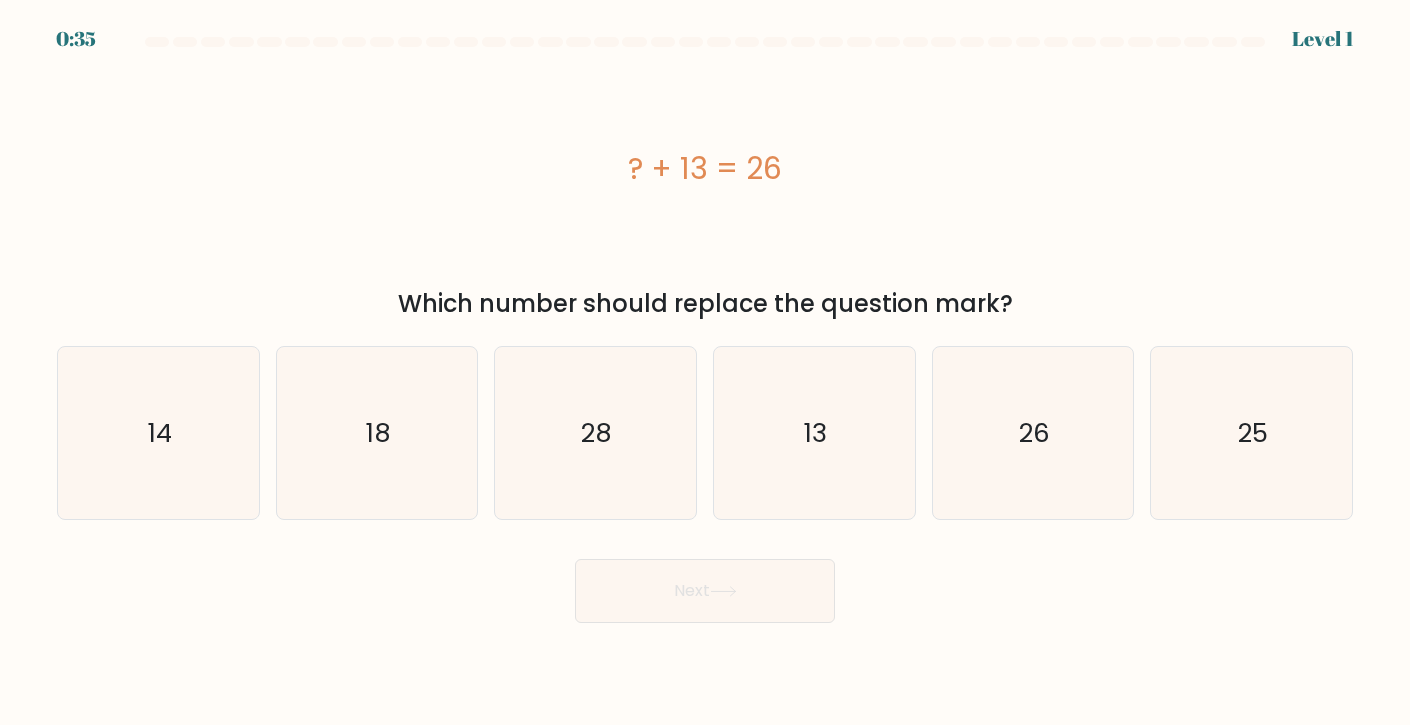 scroll, scrollTop: 0, scrollLeft: 0, axis: both 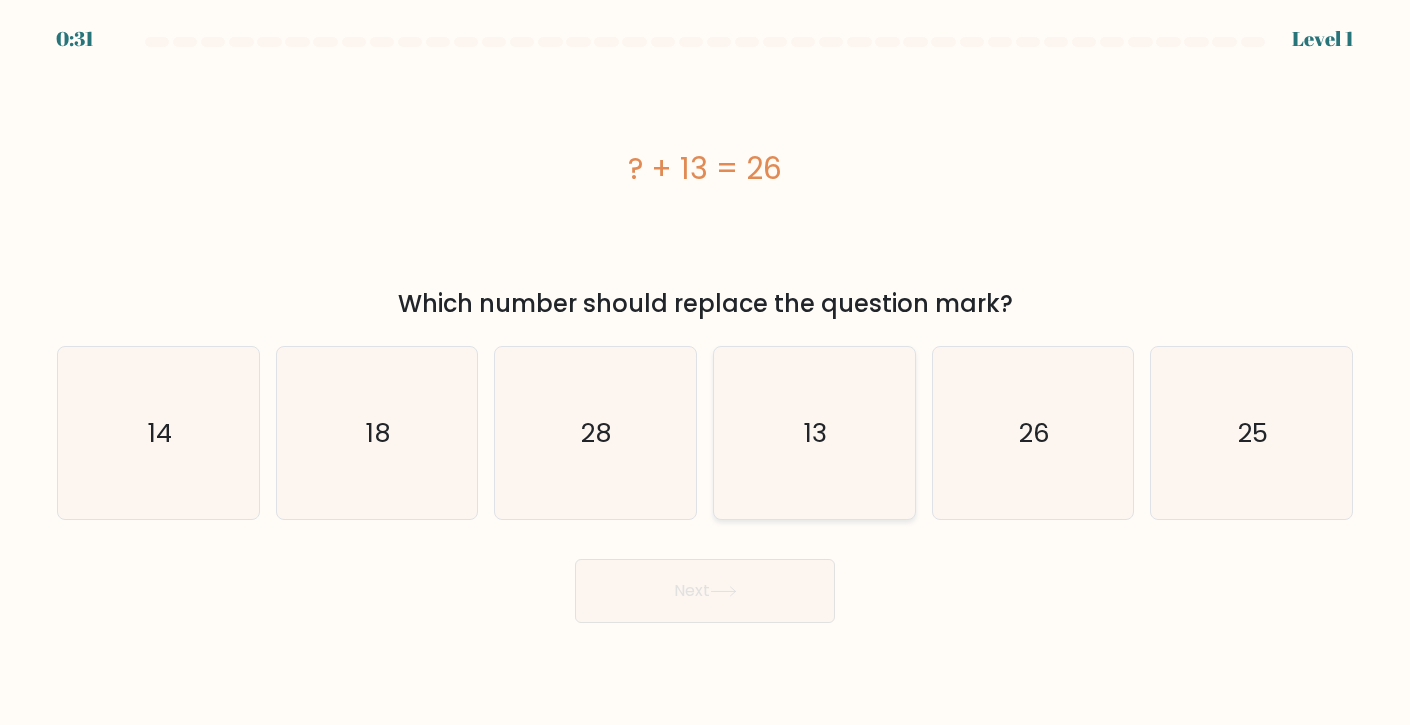 click on "13" 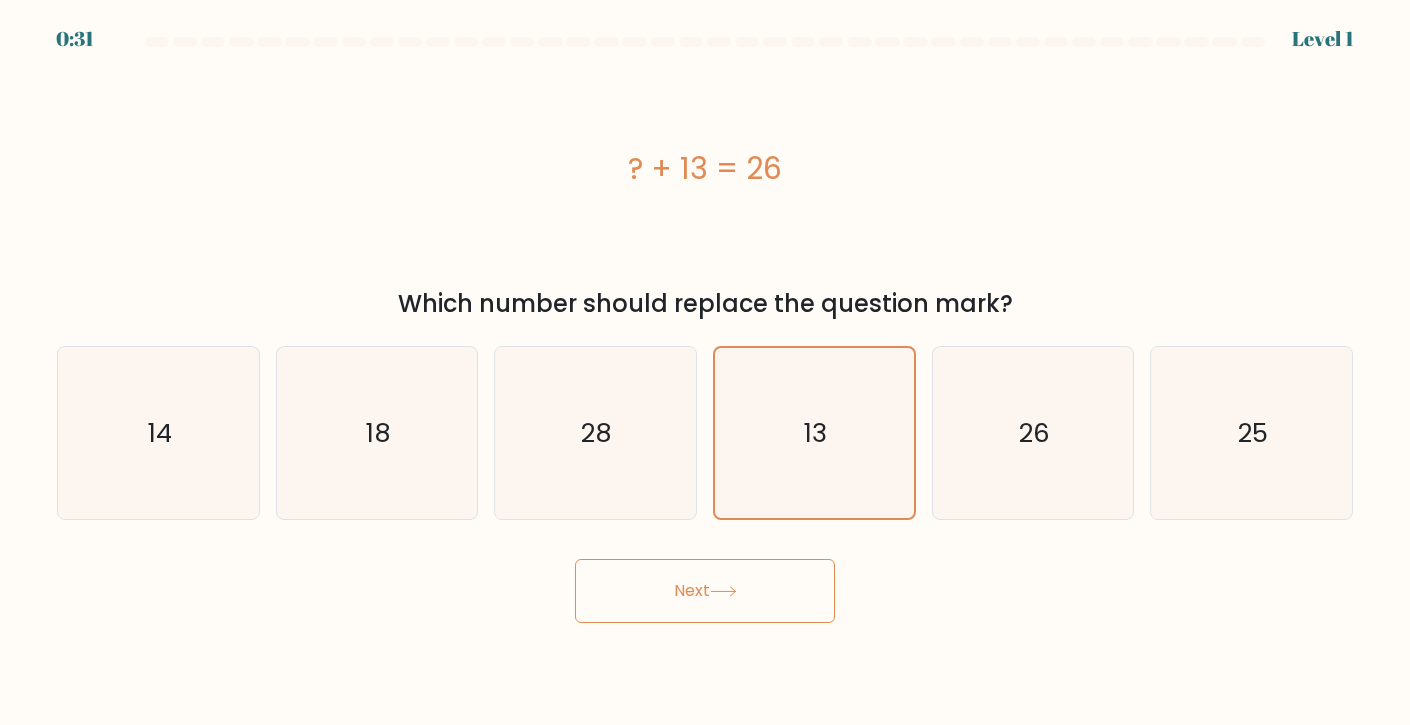 click on "Next" at bounding box center (705, 591) 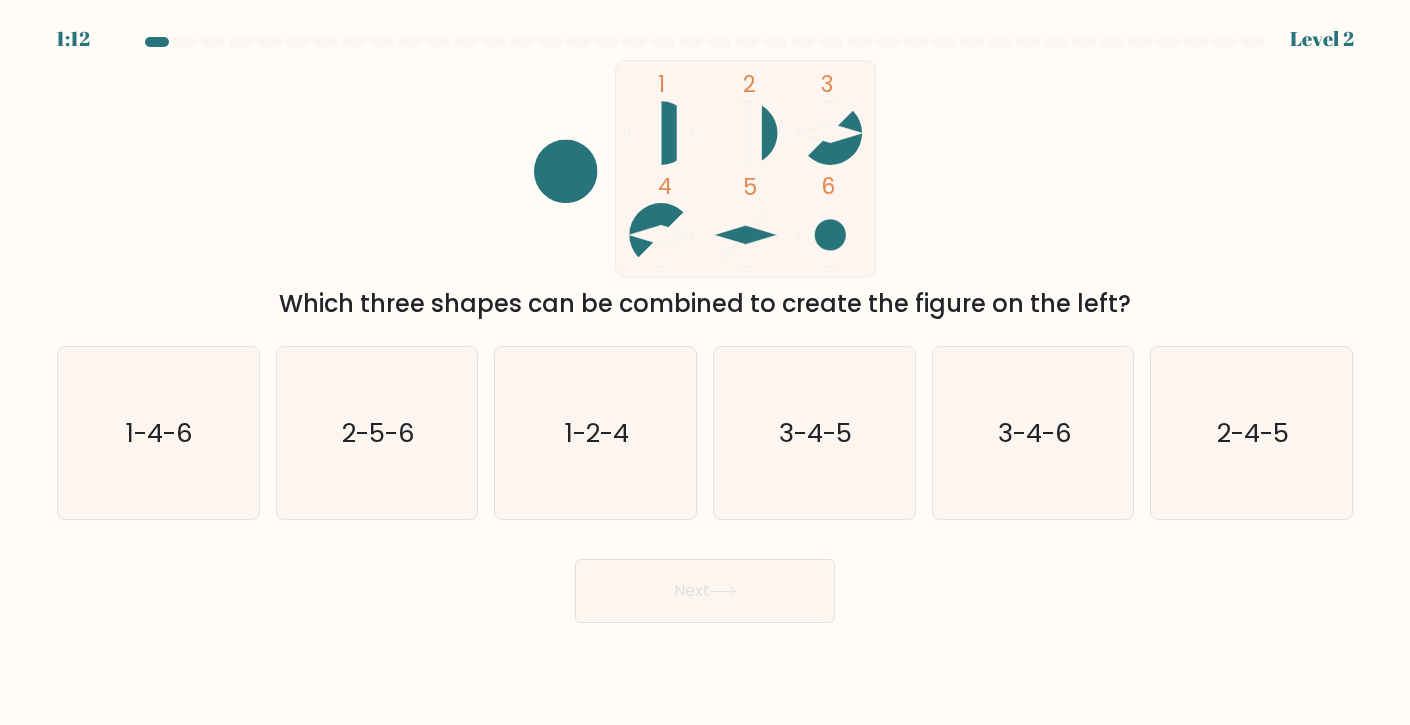 click on "1:12
Level 2" at bounding box center [705, 362] 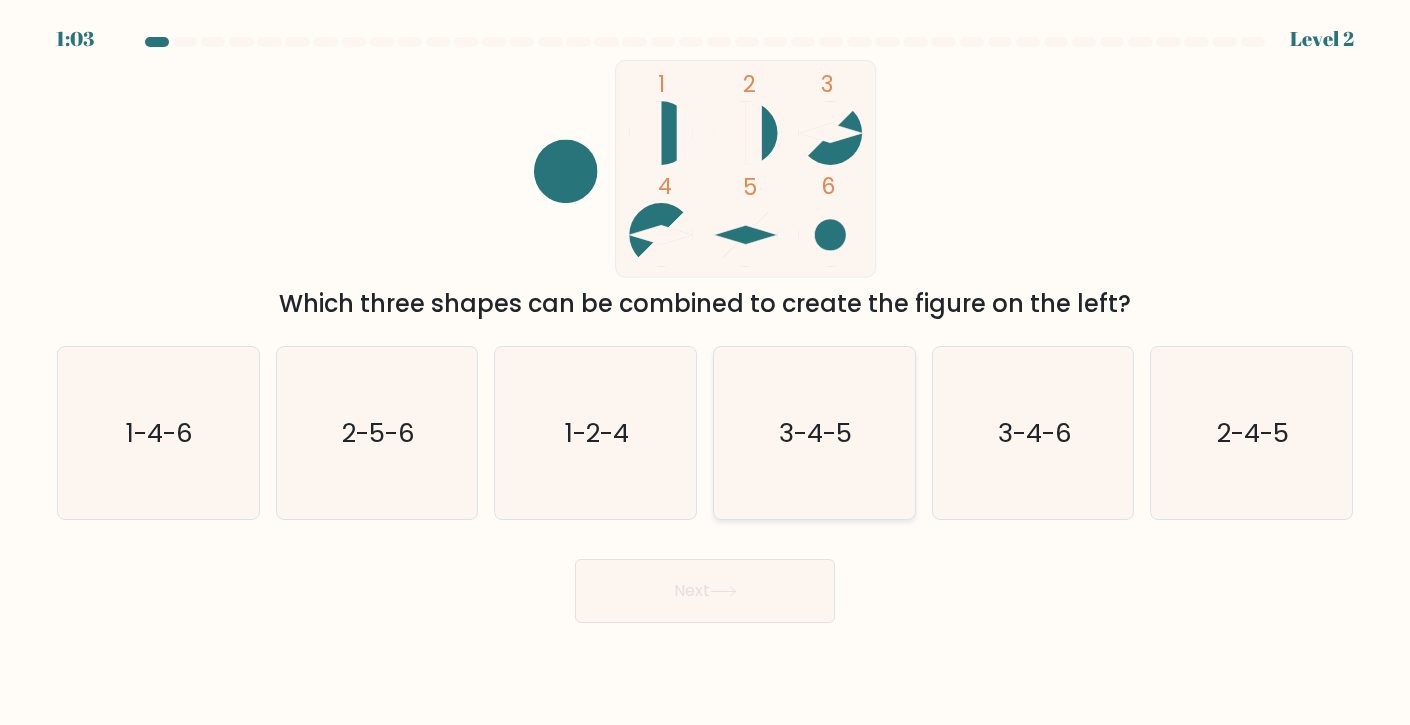 click on "3-4-5" 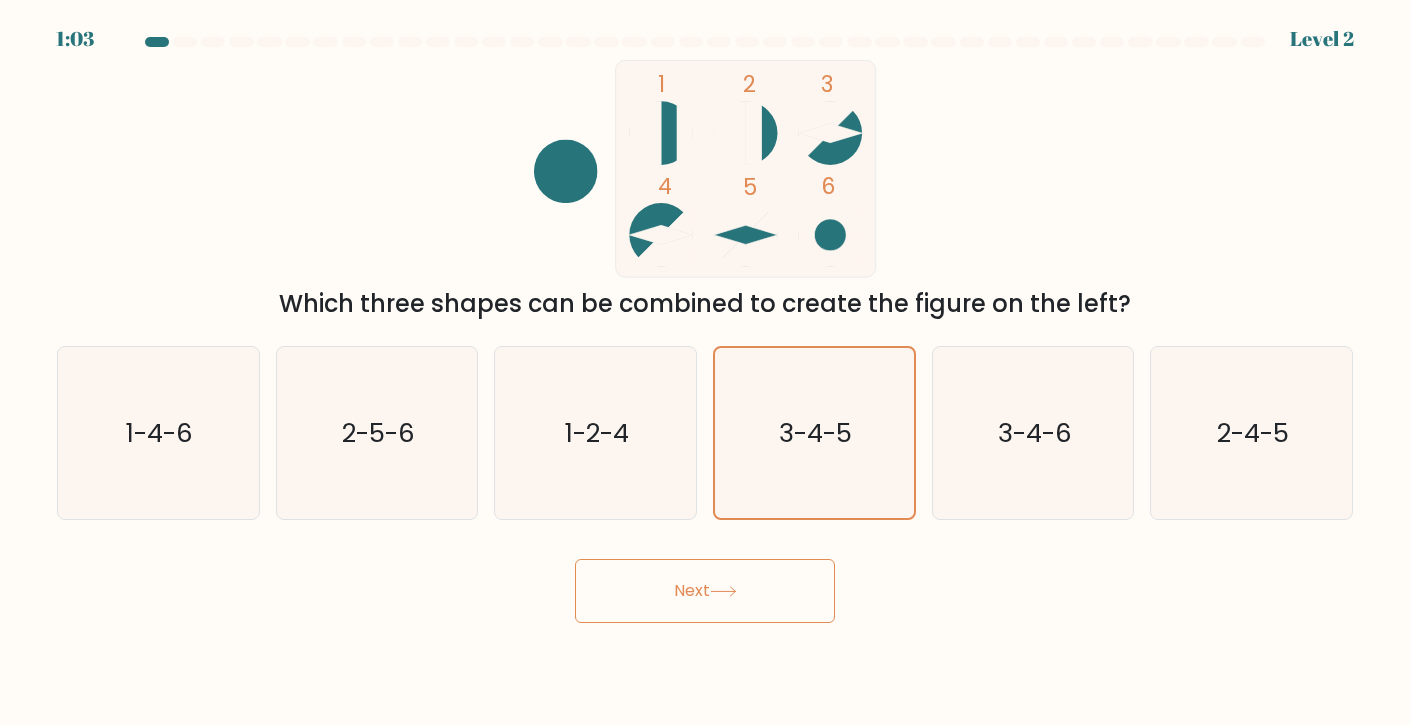 click on "Next" at bounding box center [705, 591] 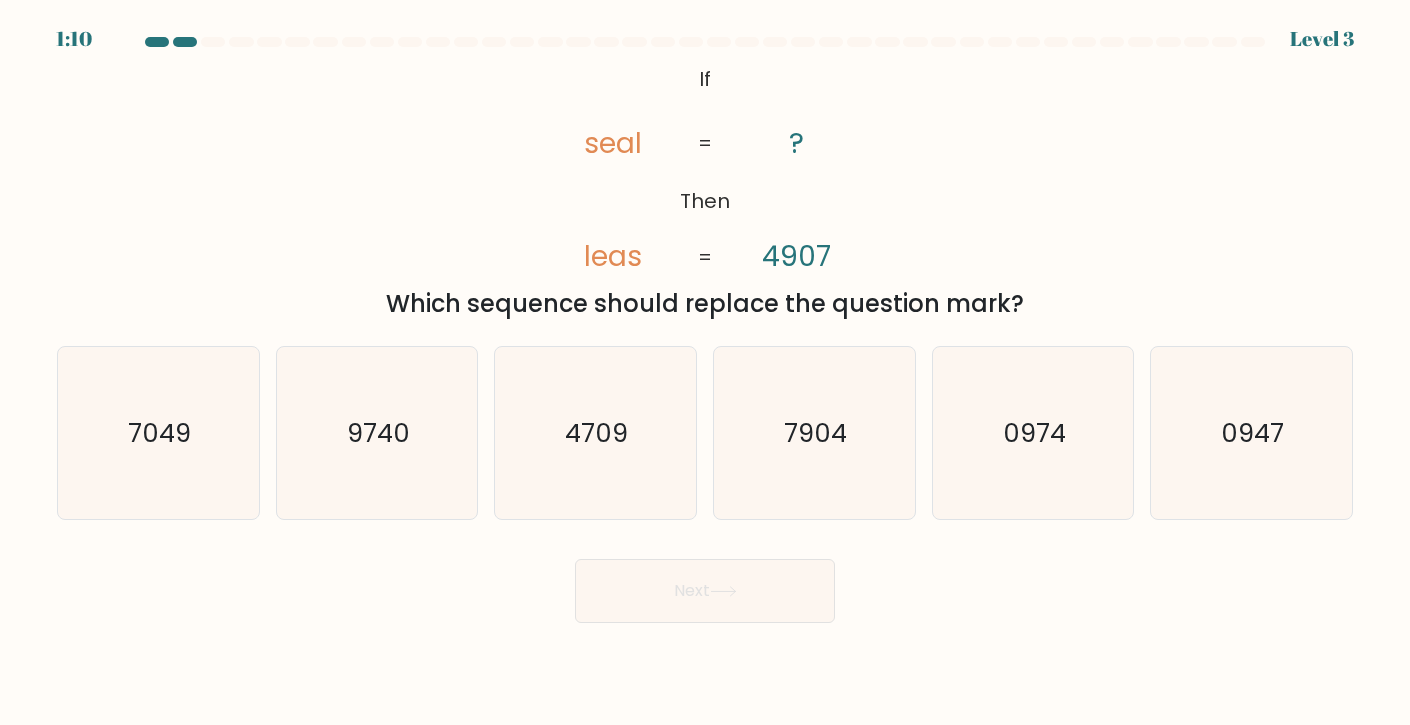 click on "If ?" at bounding box center (705, 330) 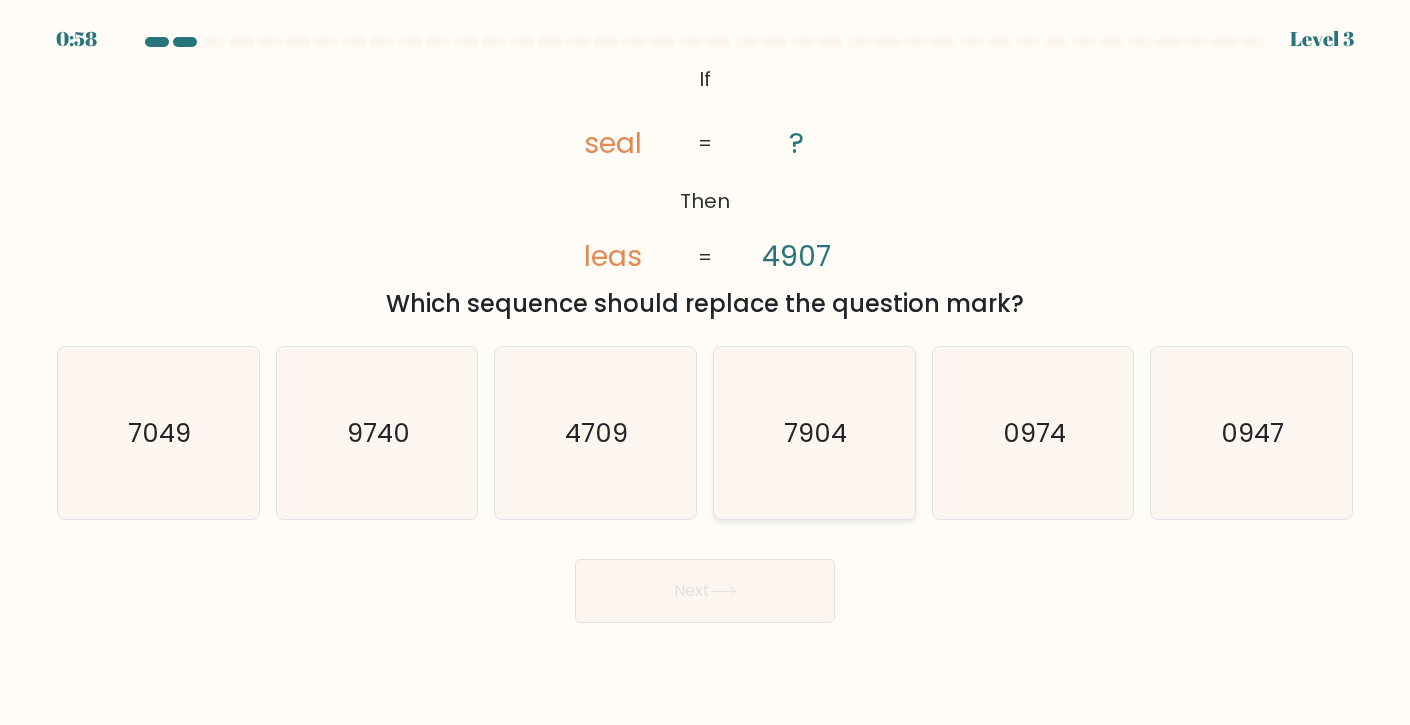 click on "7904" 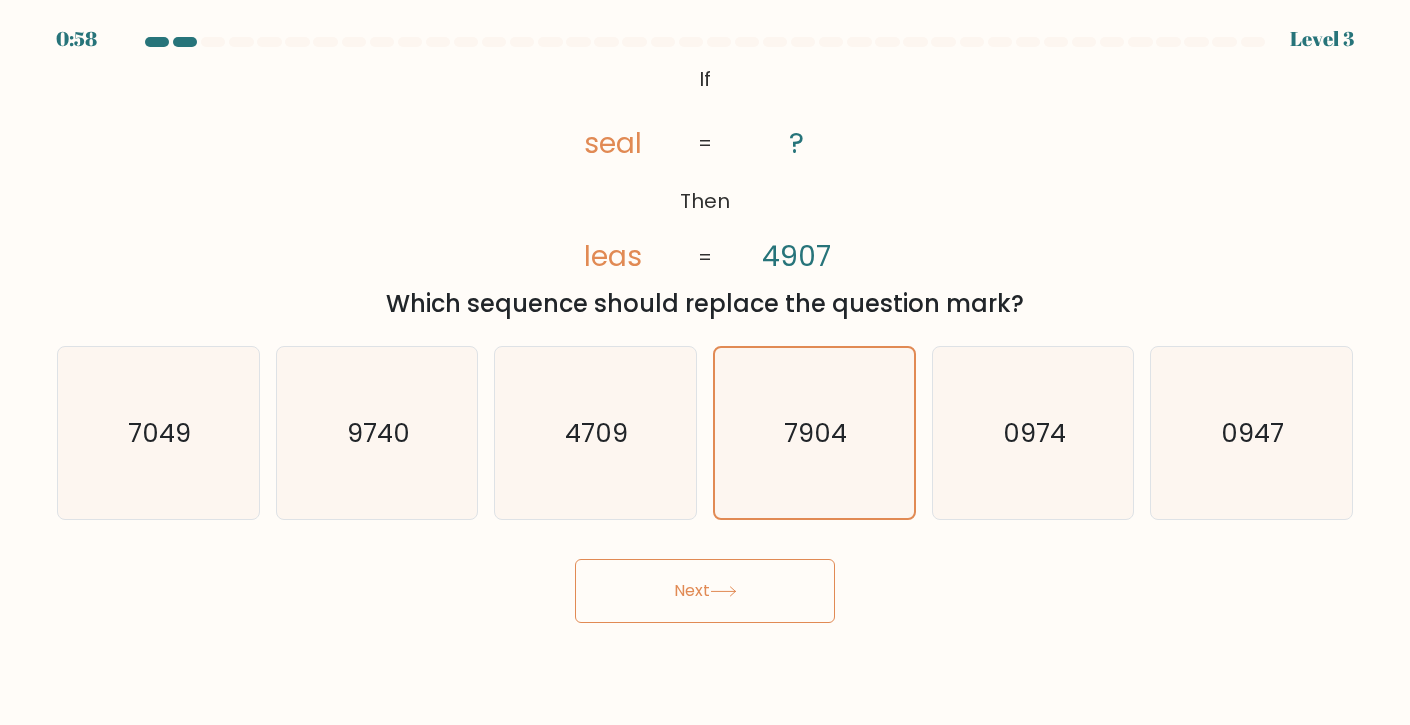 click on "Next" at bounding box center (705, 591) 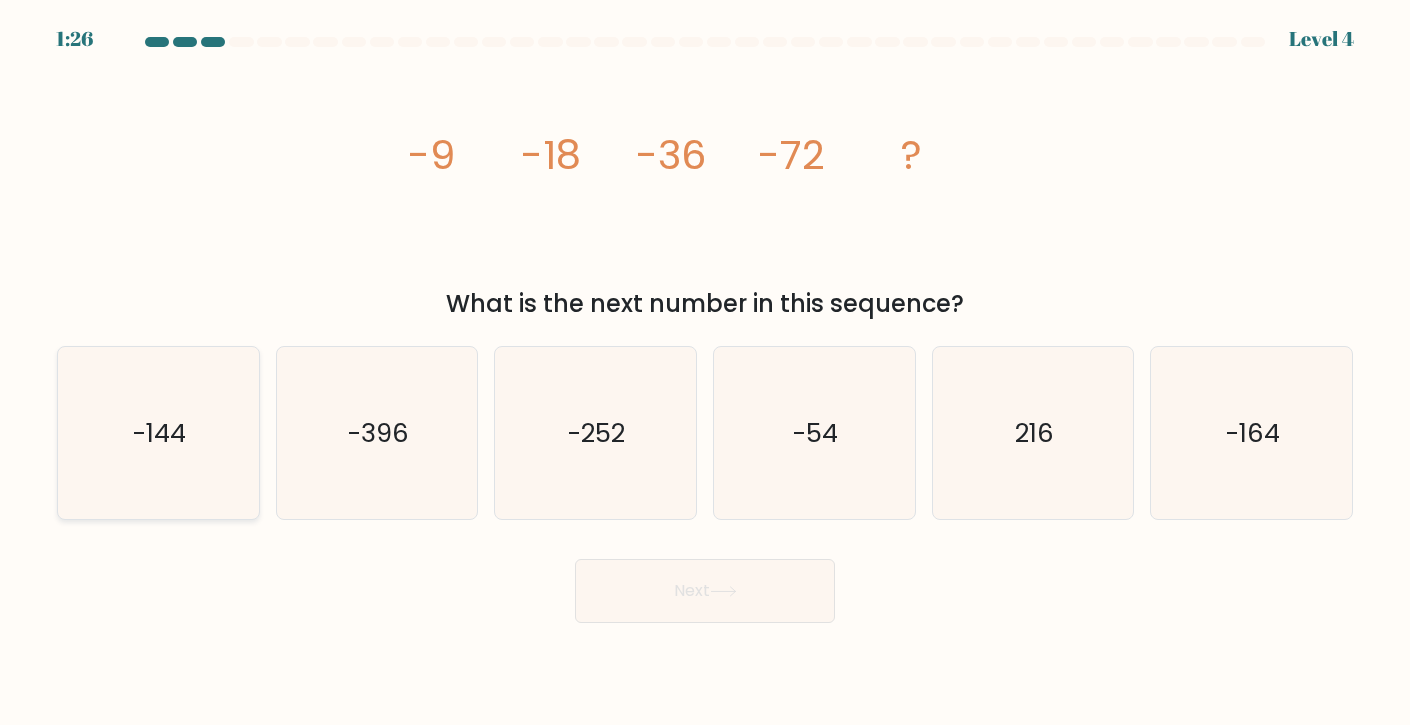 click on "-144" 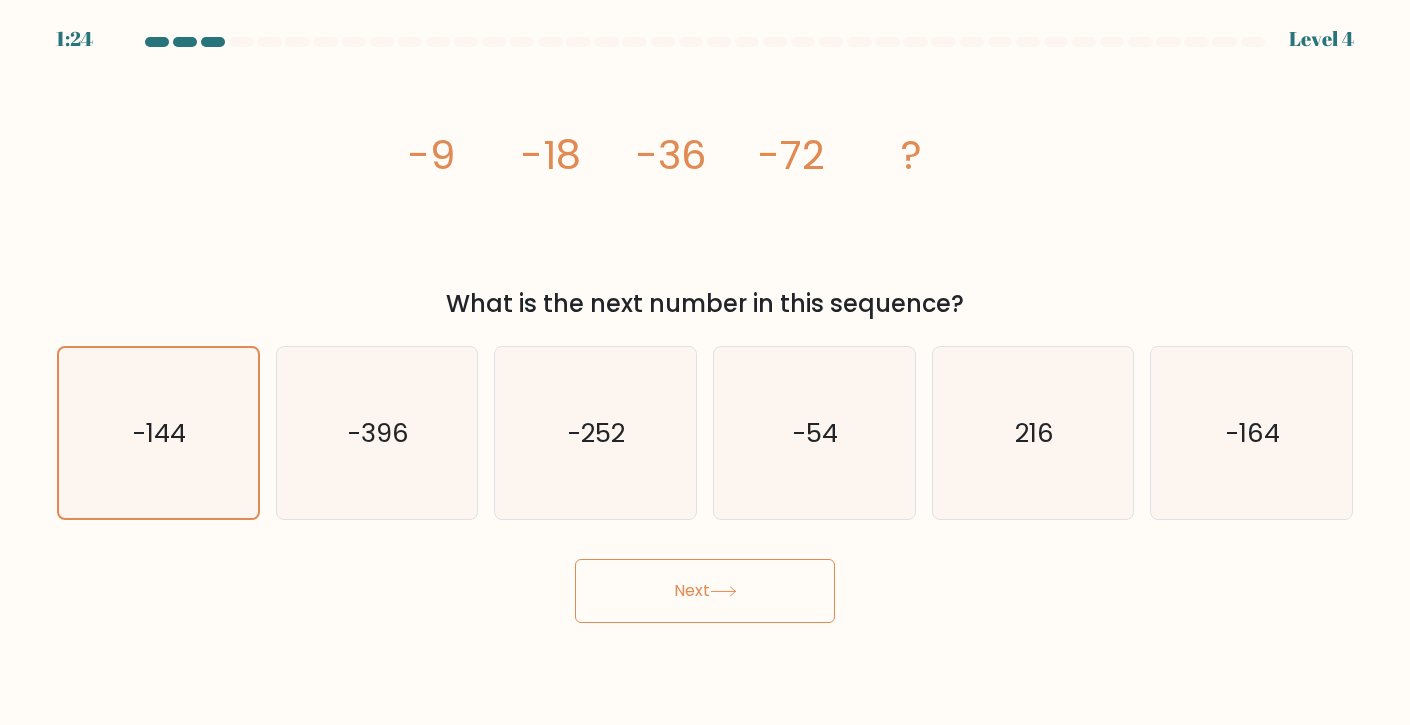 click on "Next" at bounding box center [705, 591] 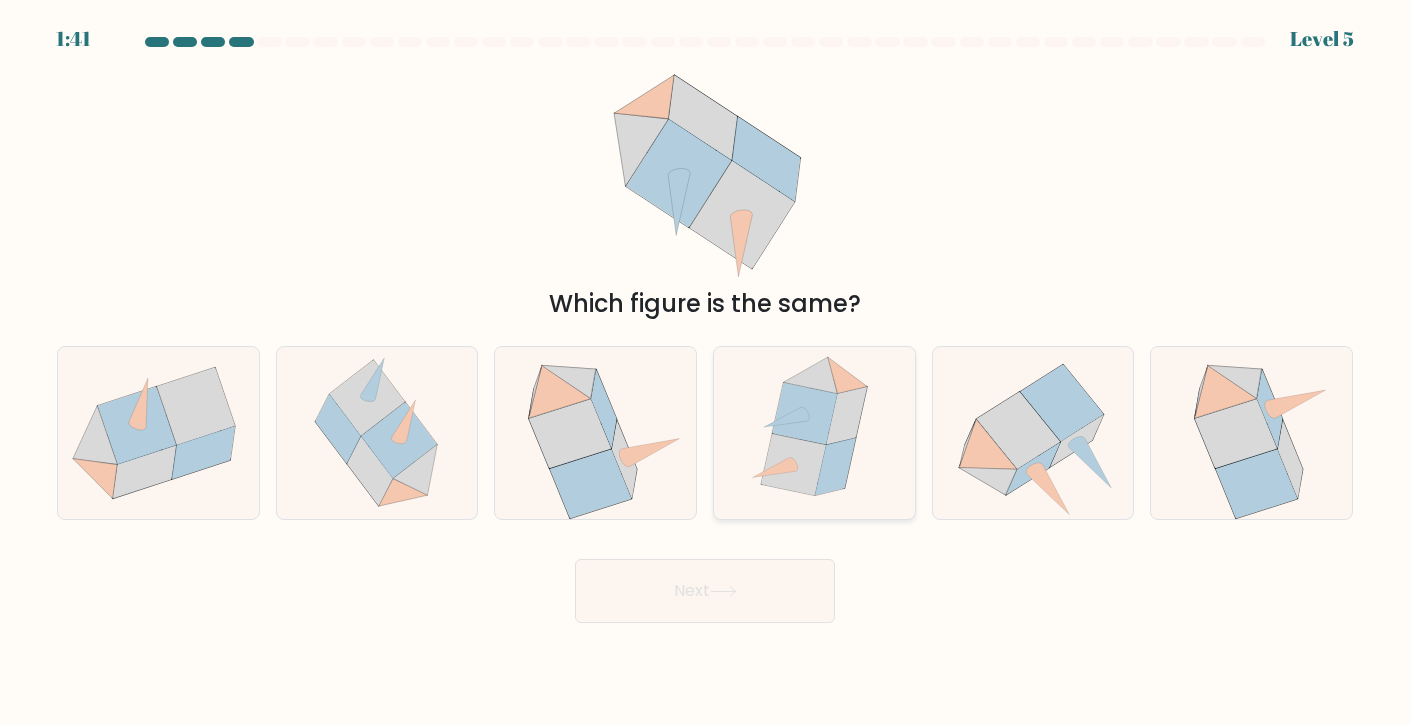click 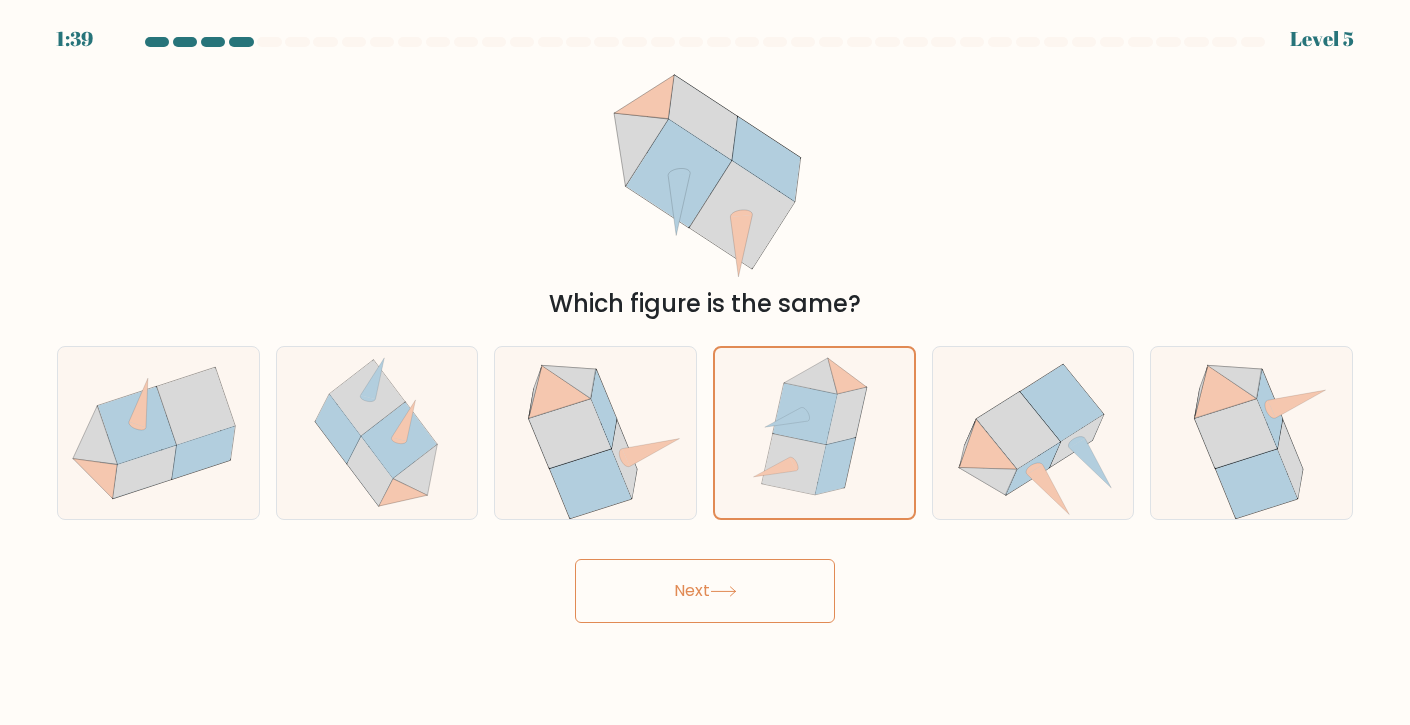 click on "Next" at bounding box center [705, 591] 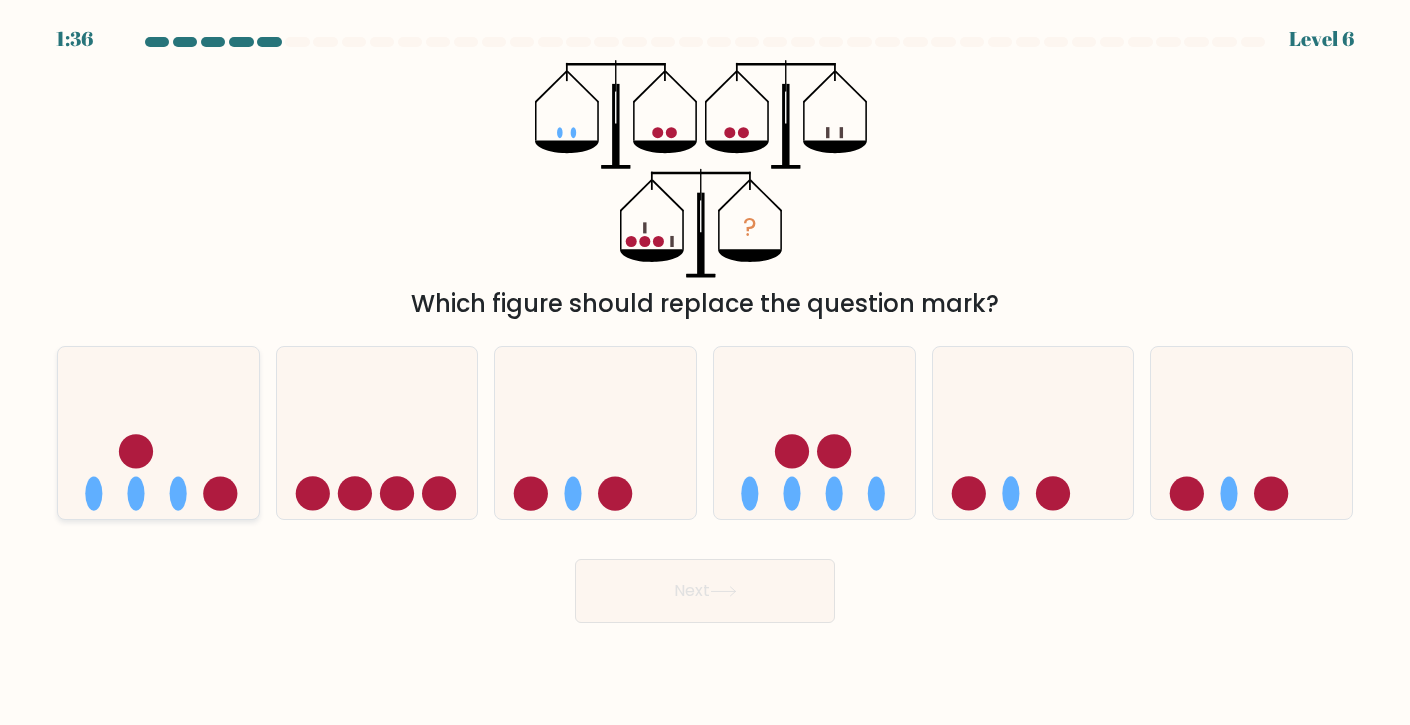 click 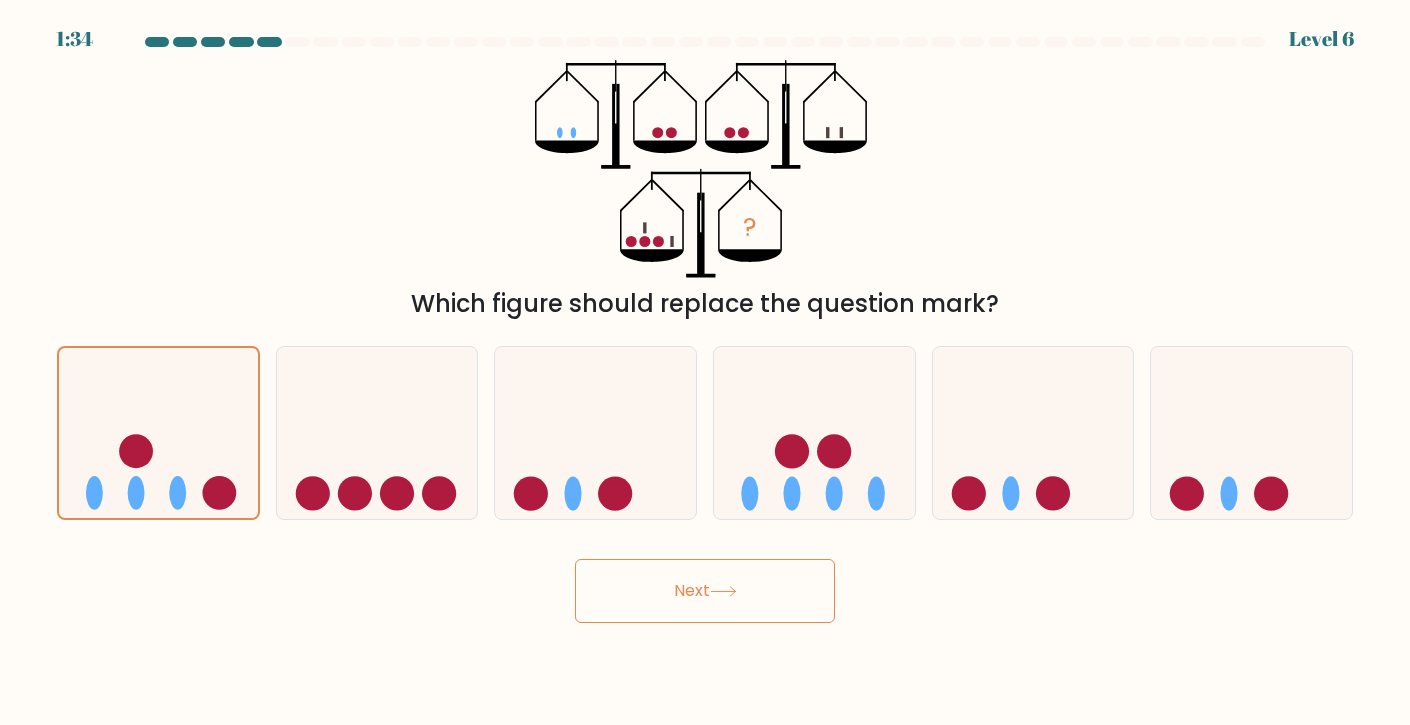 click on "Next" at bounding box center (705, 591) 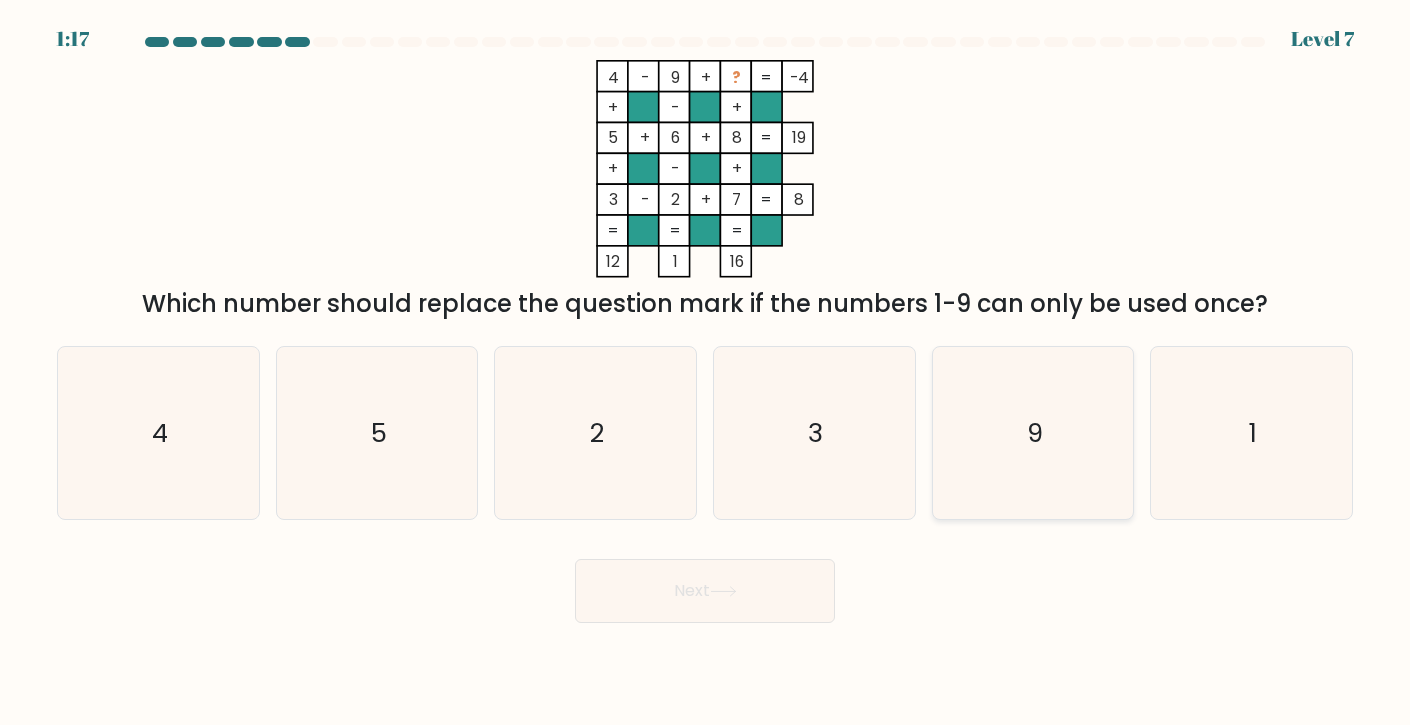 click on "9" 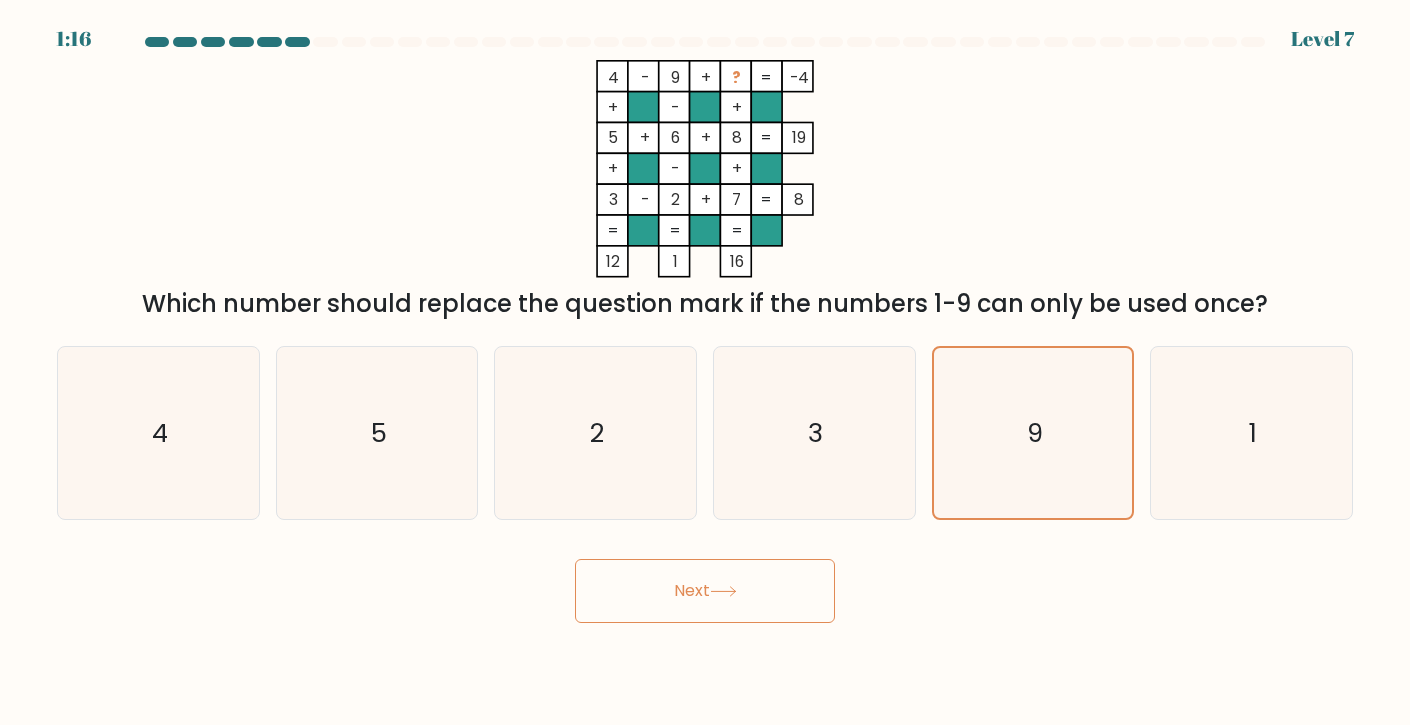 click on "Next" at bounding box center [705, 591] 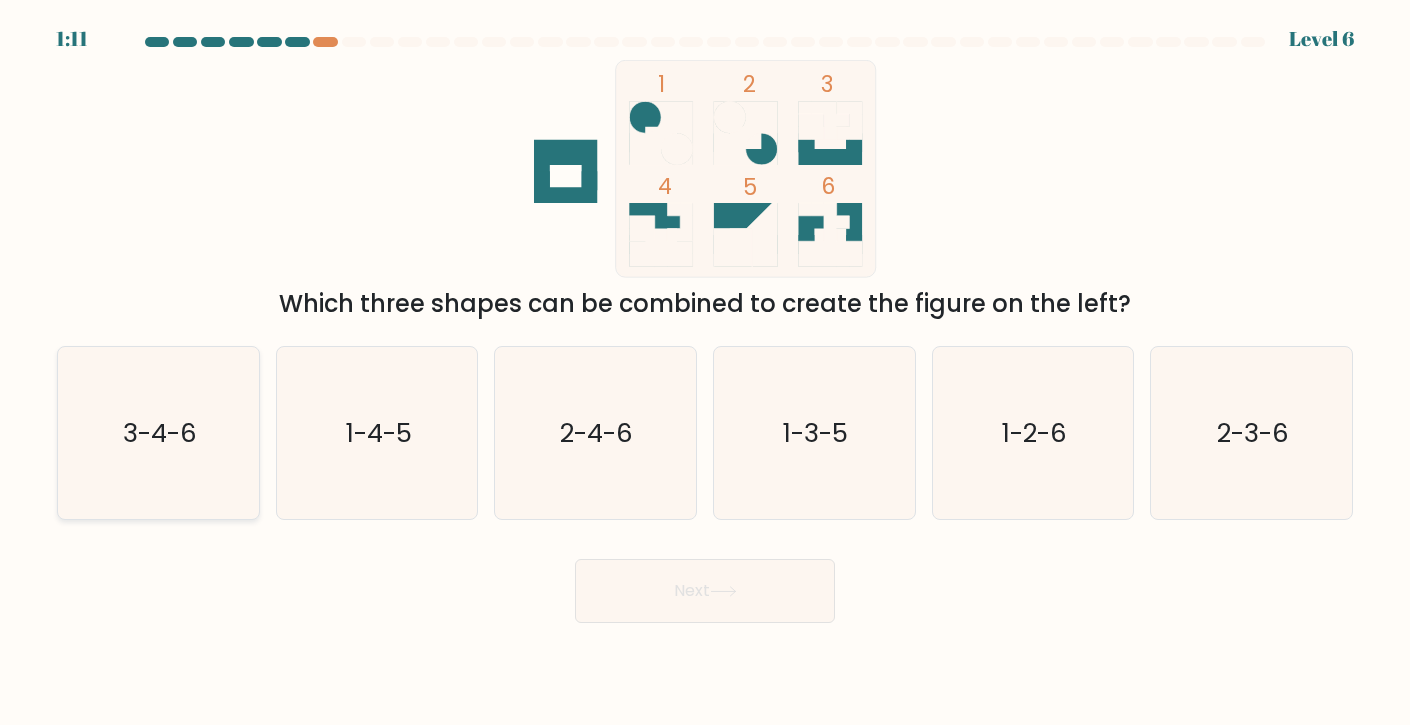 click on "3-4-6" 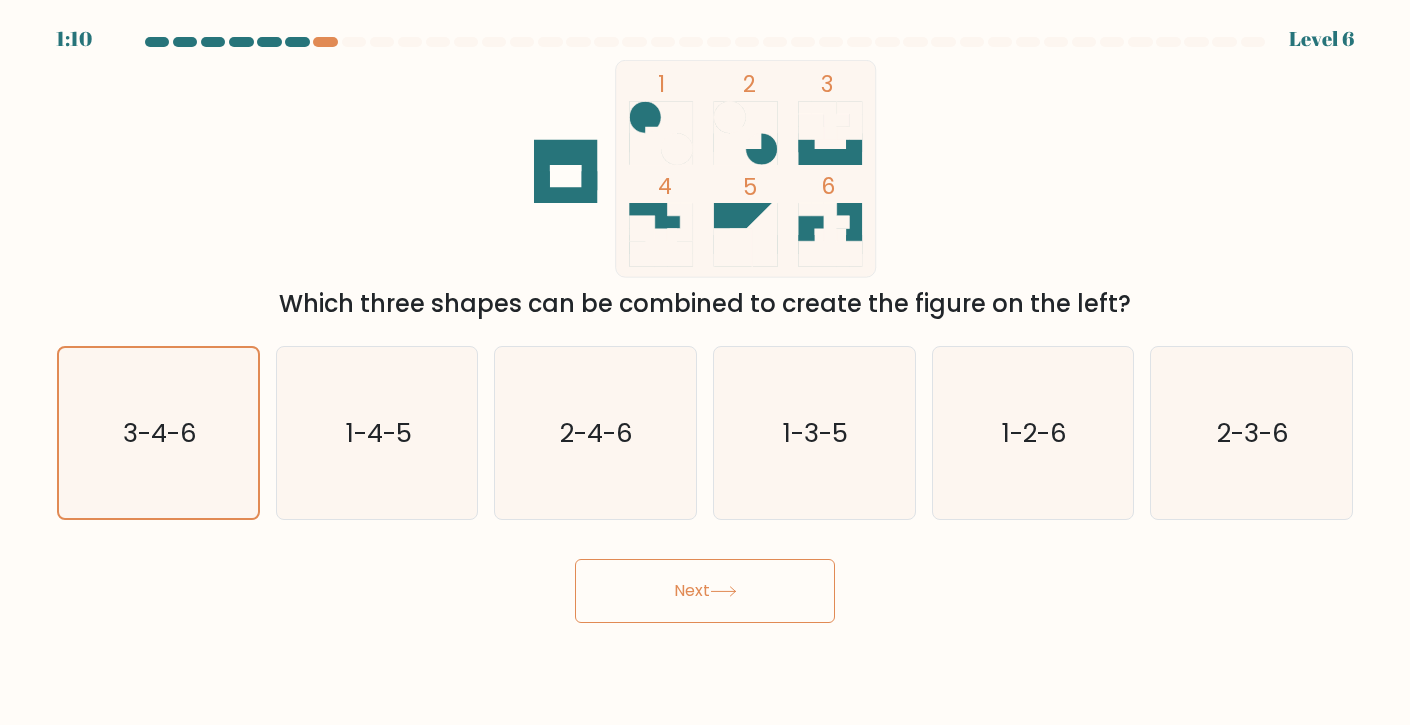 click on "Next" at bounding box center (705, 591) 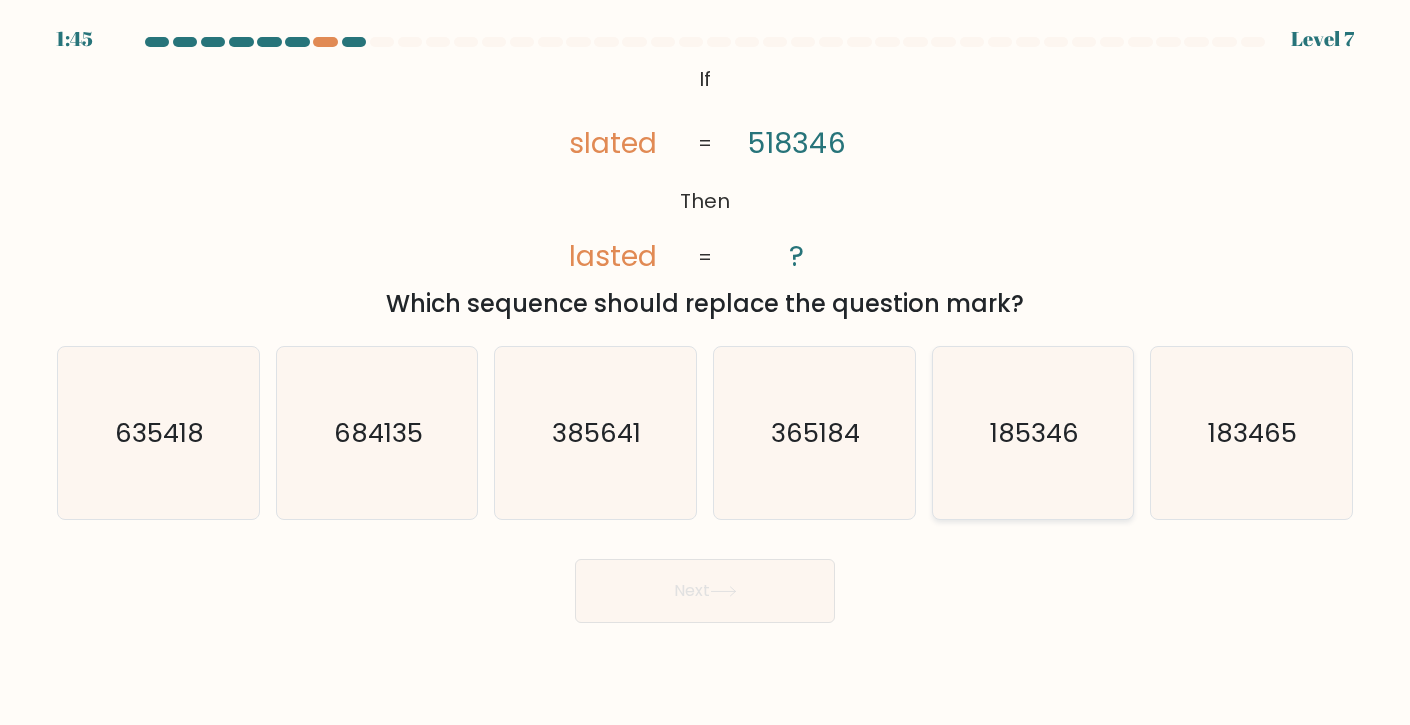 click on "185346" 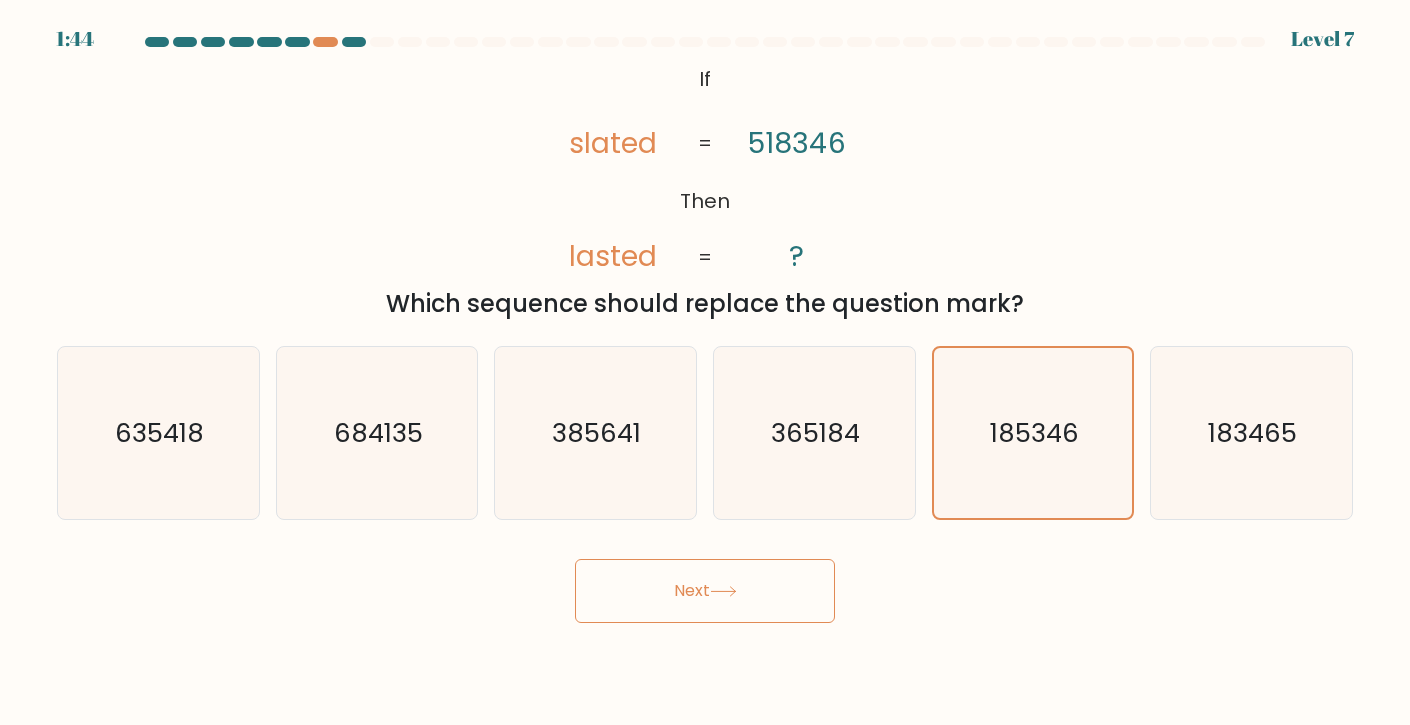 click on "Next" at bounding box center (705, 591) 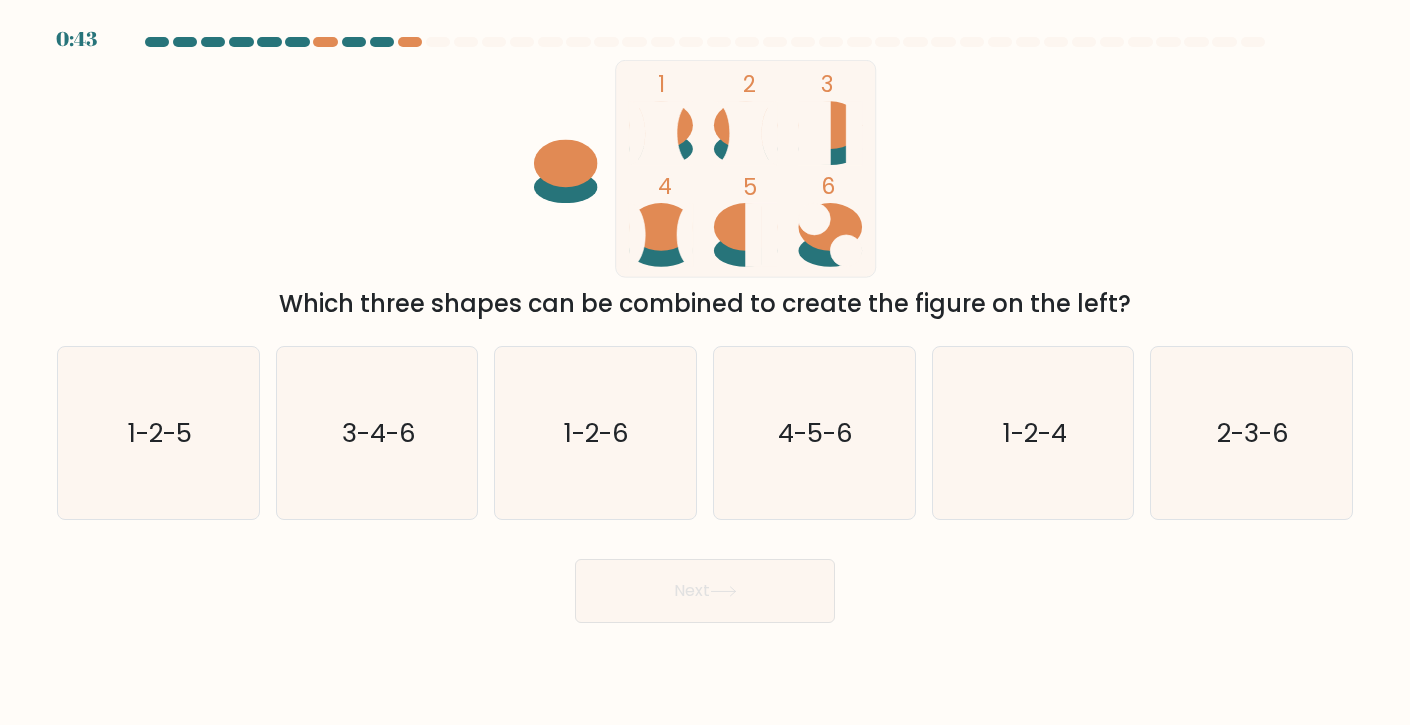 scroll, scrollTop: 0, scrollLeft: 0, axis: both 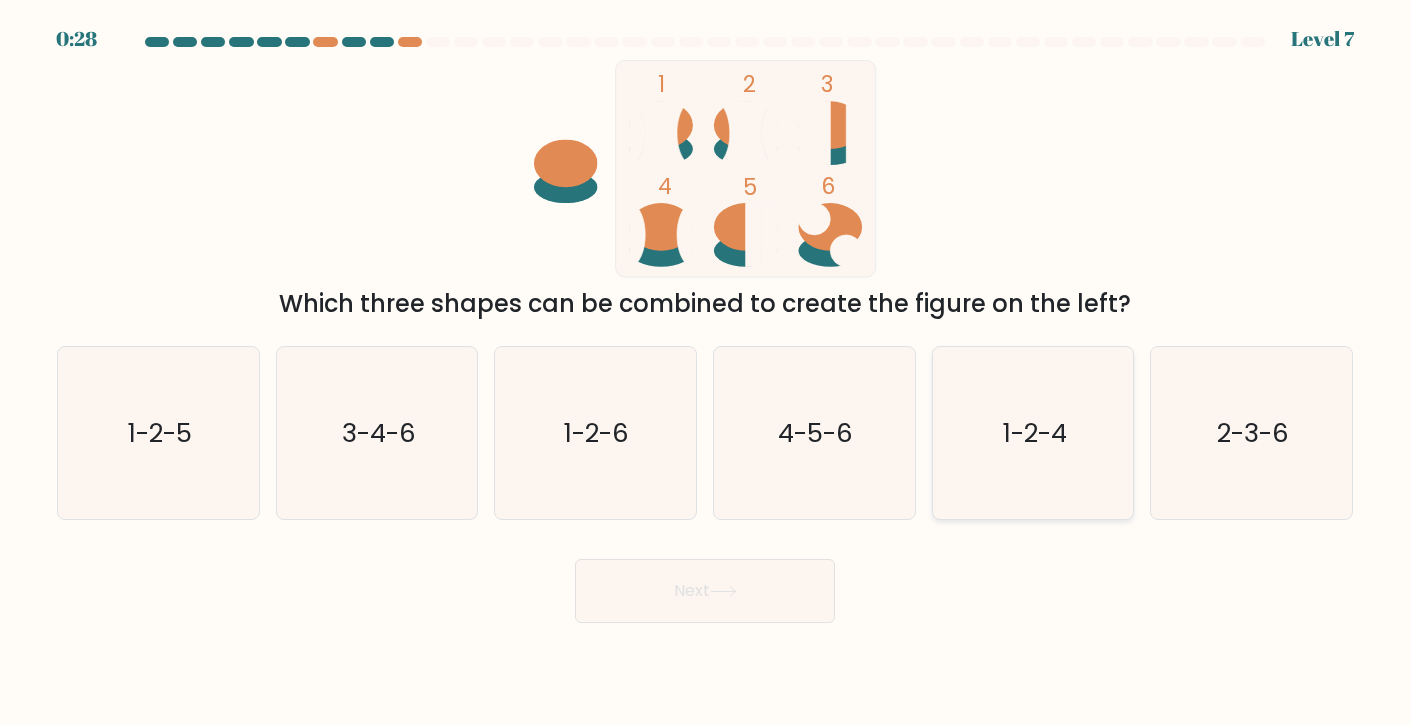 click on "1-2-4" 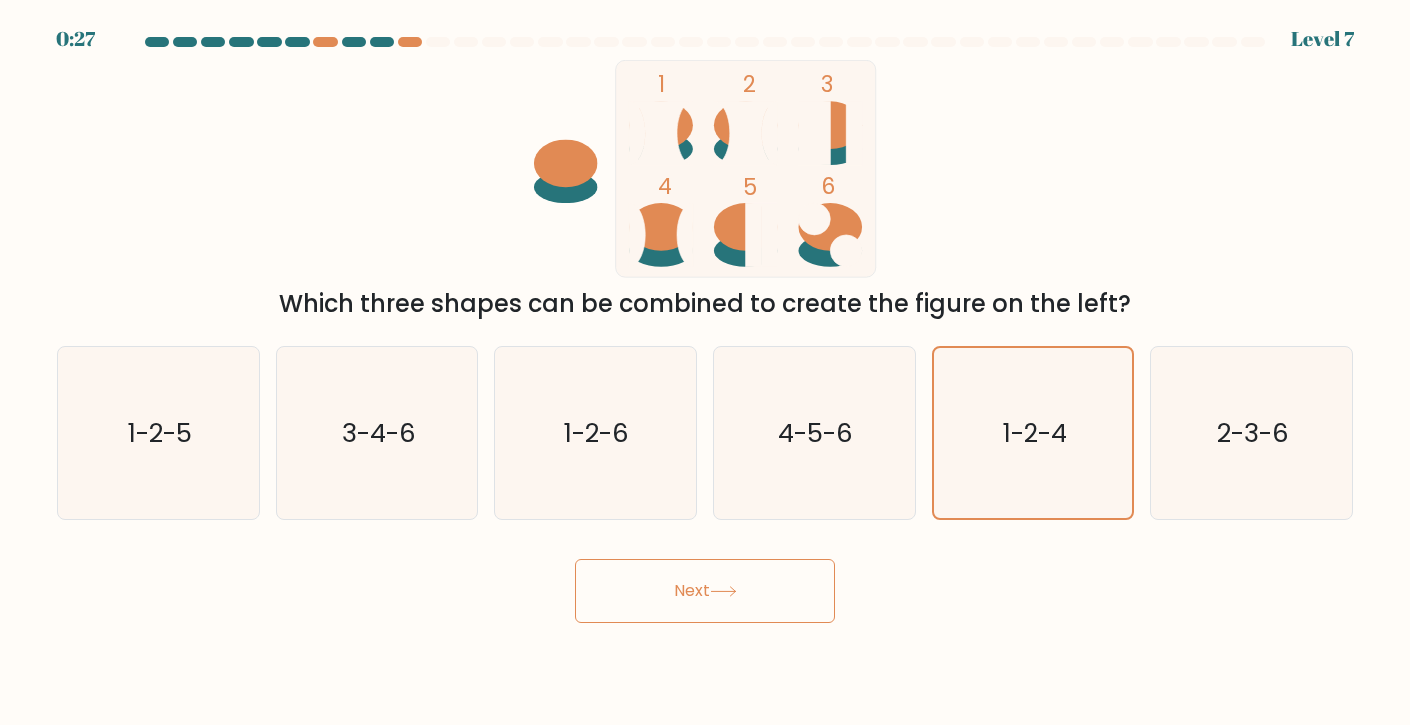click on "Next" at bounding box center [705, 591] 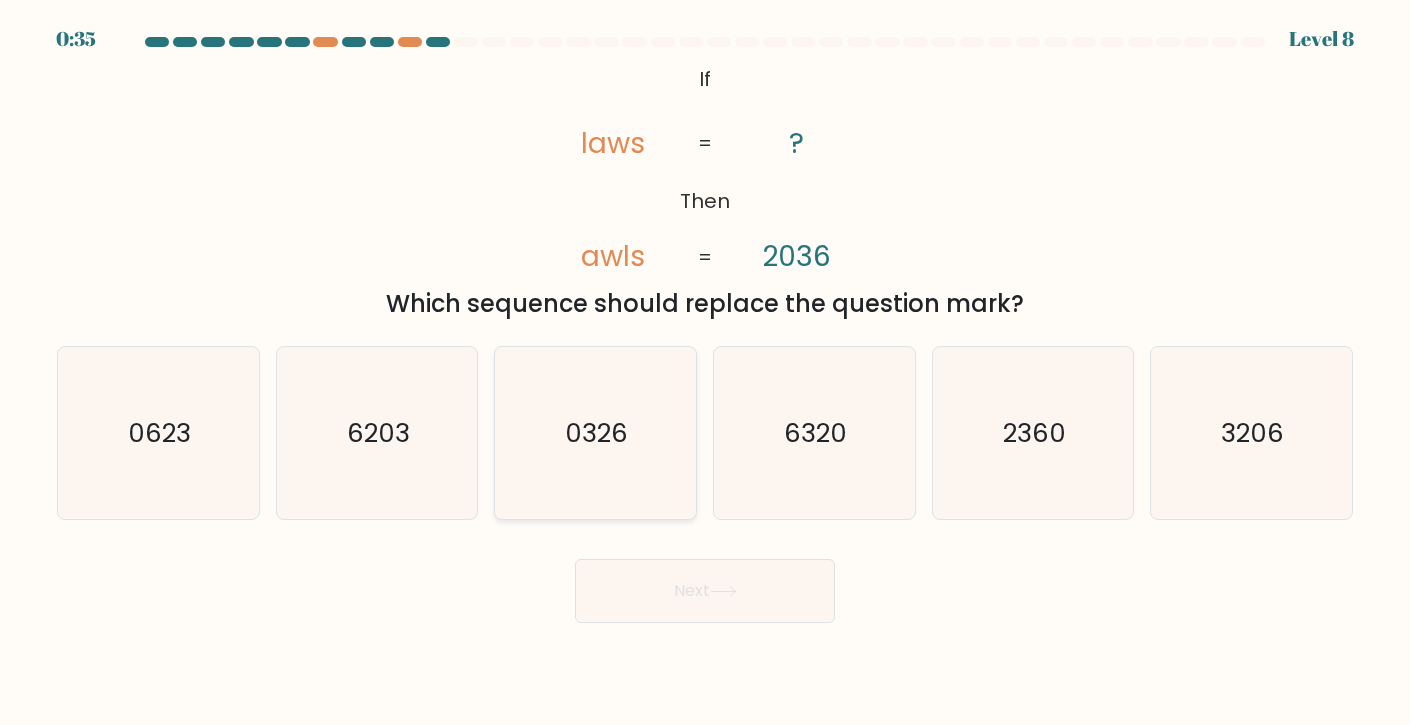 click on "0326" 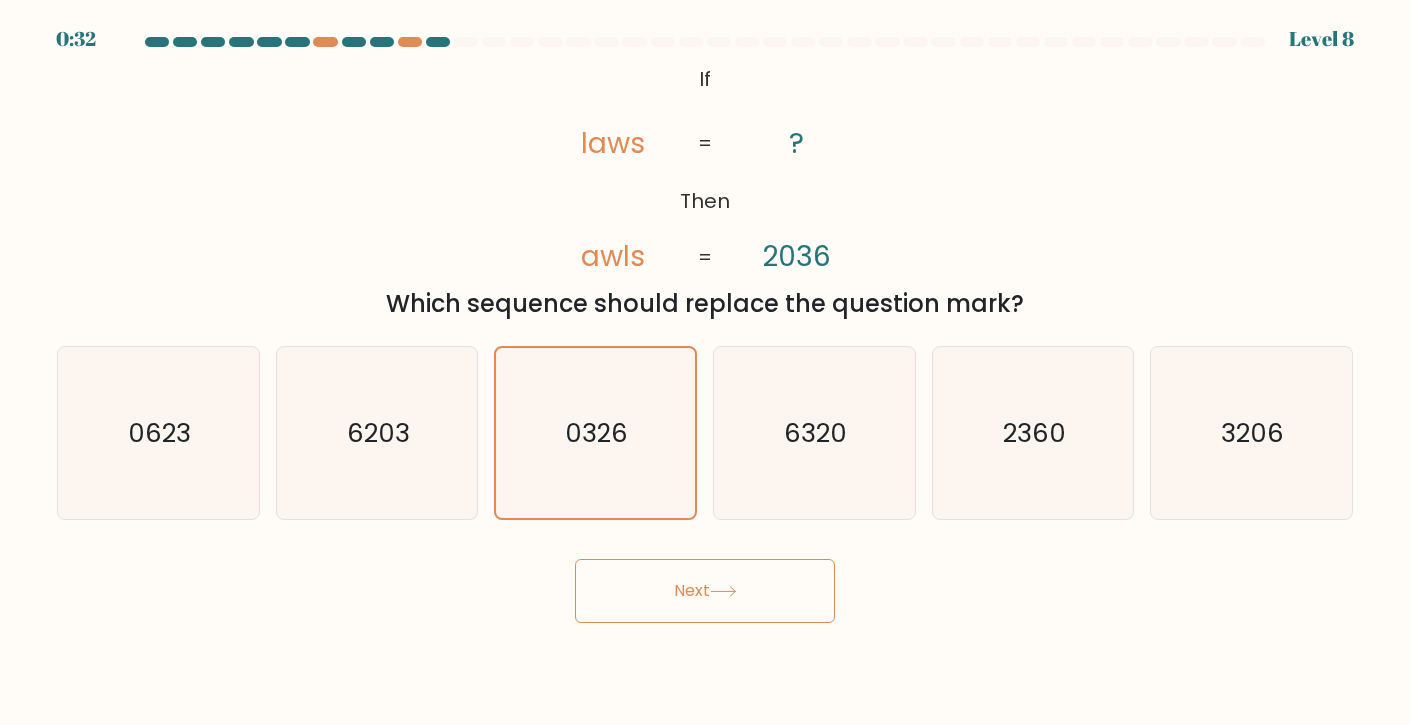 click 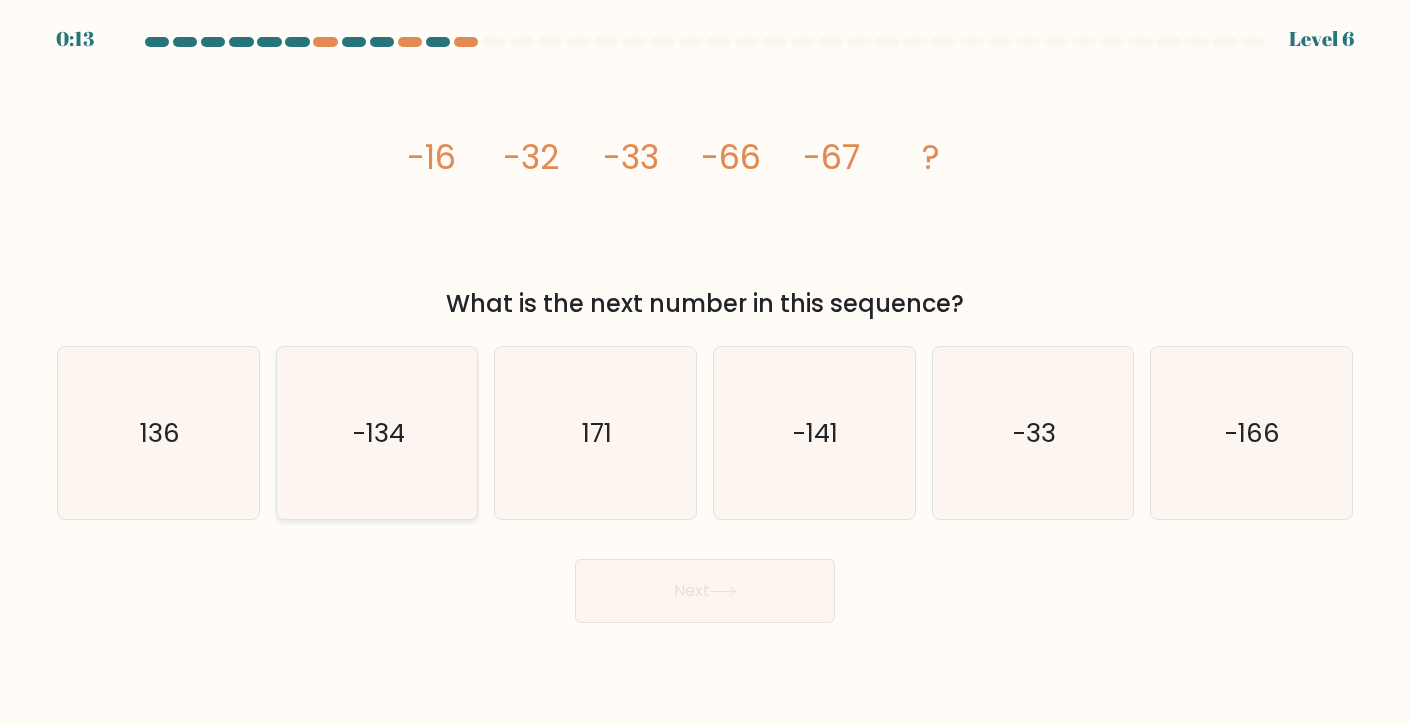 click on "-134" 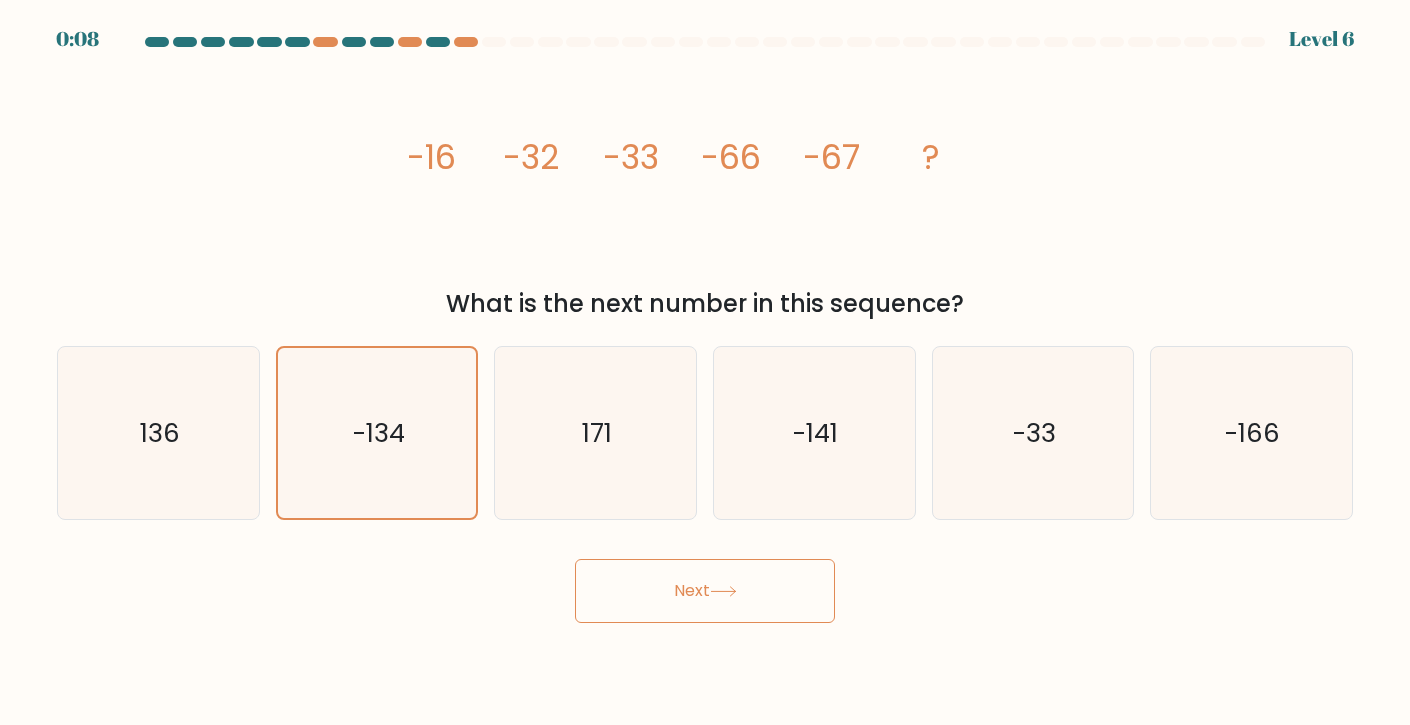 click on "Next" at bounding box center (705, 591) 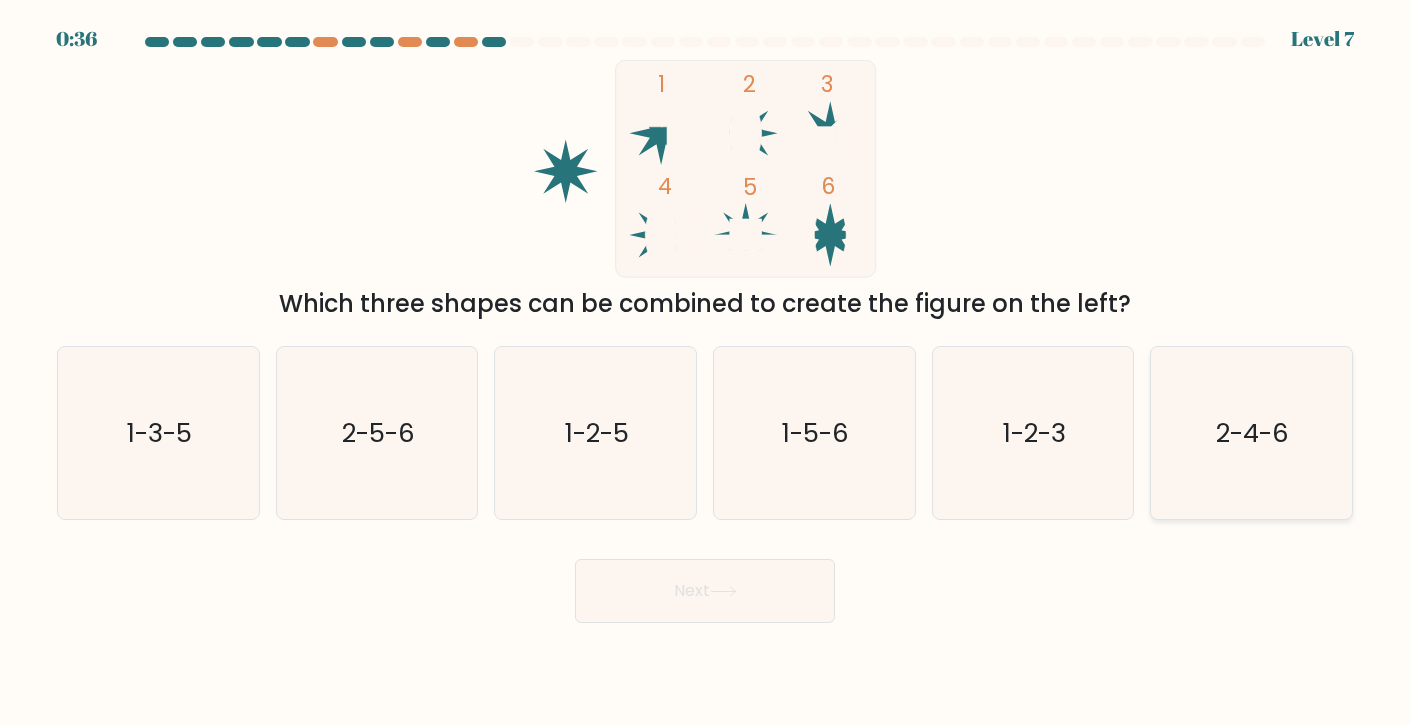click on "2-4-6" 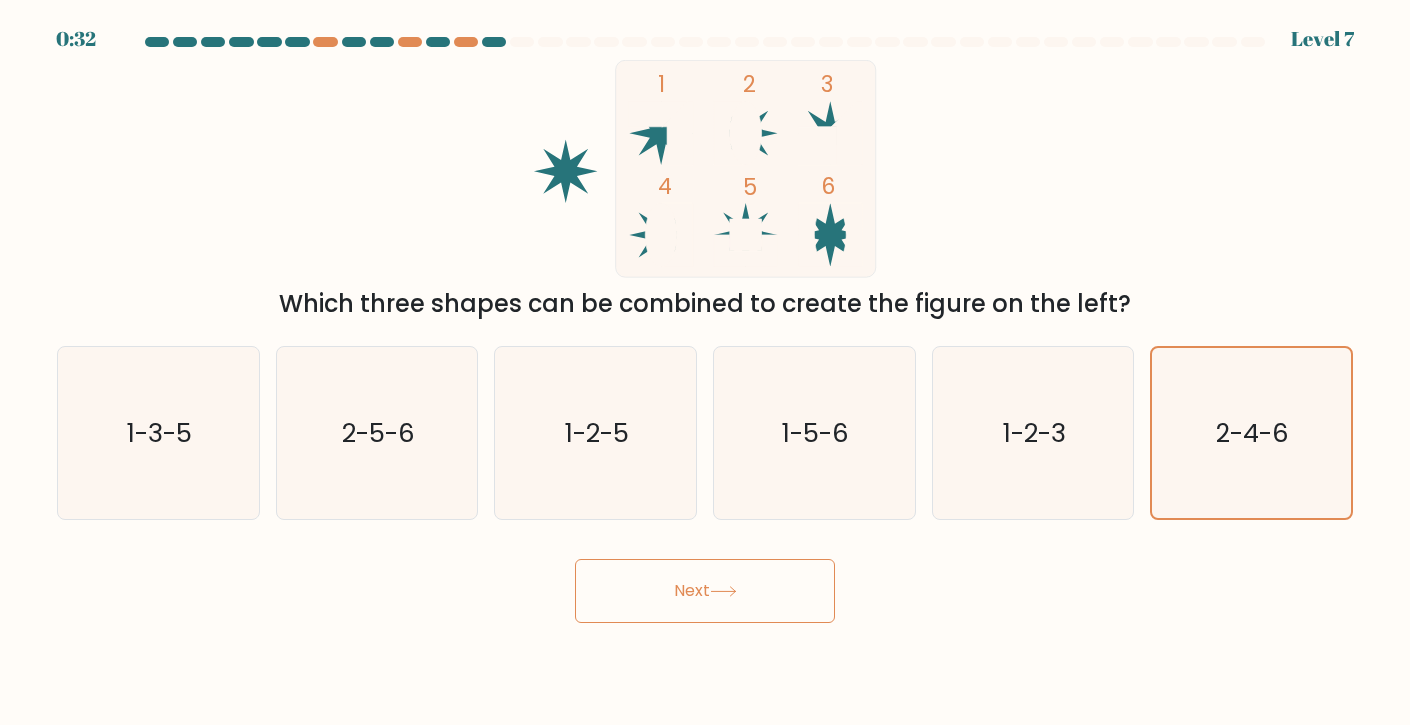 click on "Next" at bounding box center [705, 591] 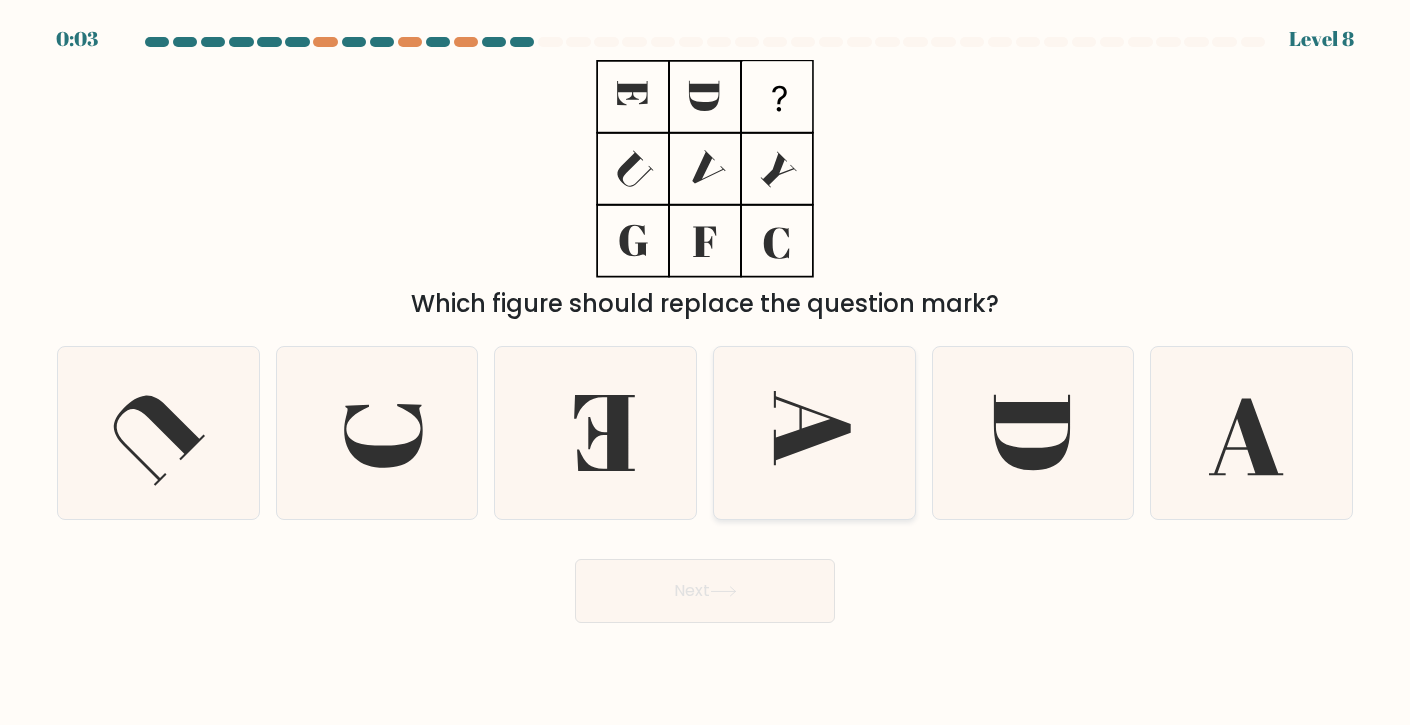 click 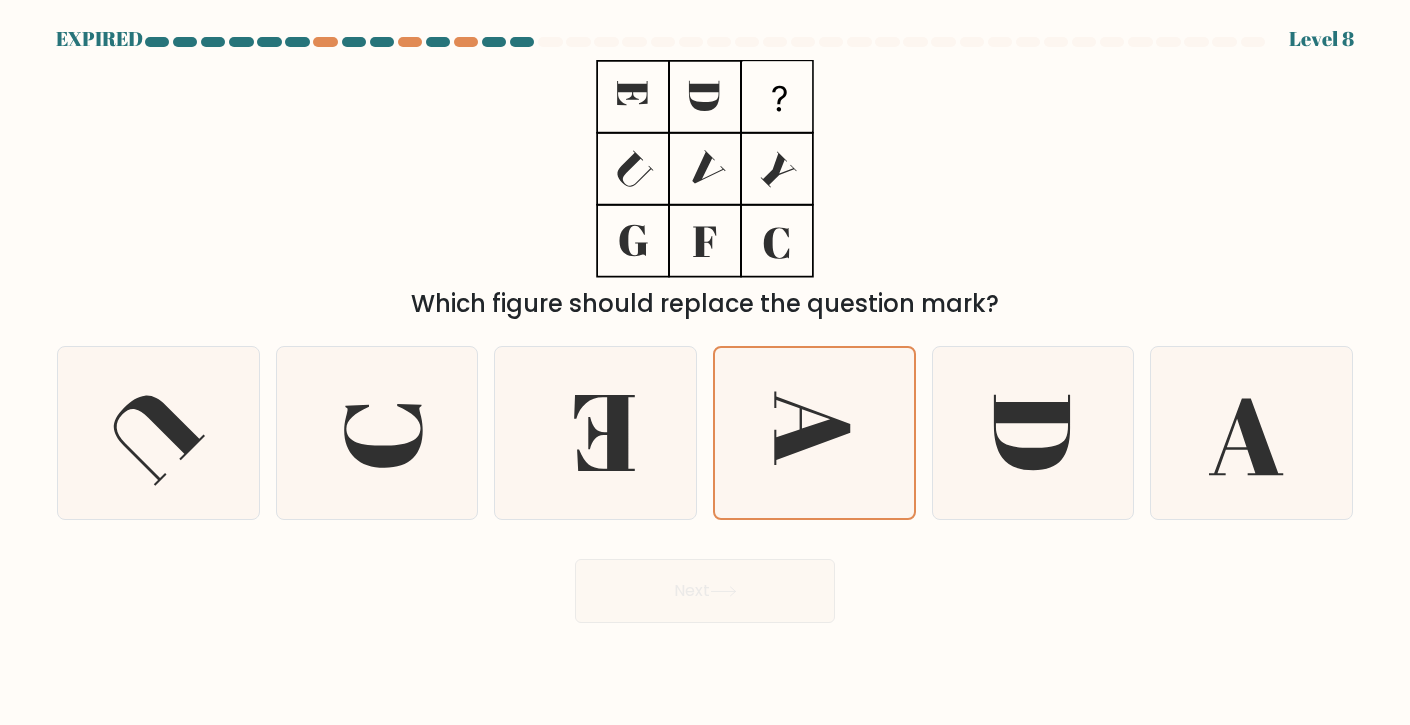 click on "Next" at bounding box center (705, 583) 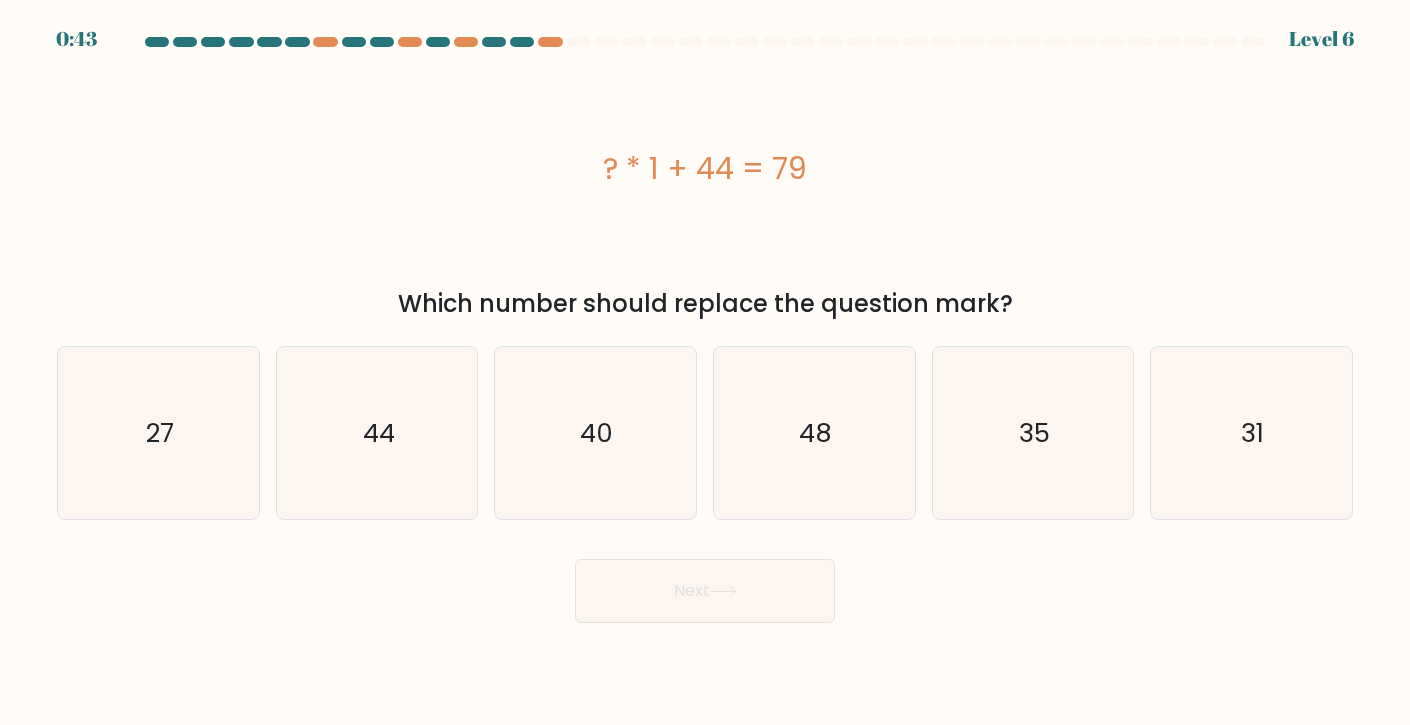 scroll, scrollTop: 0, scrollLeft: 0, axis: both 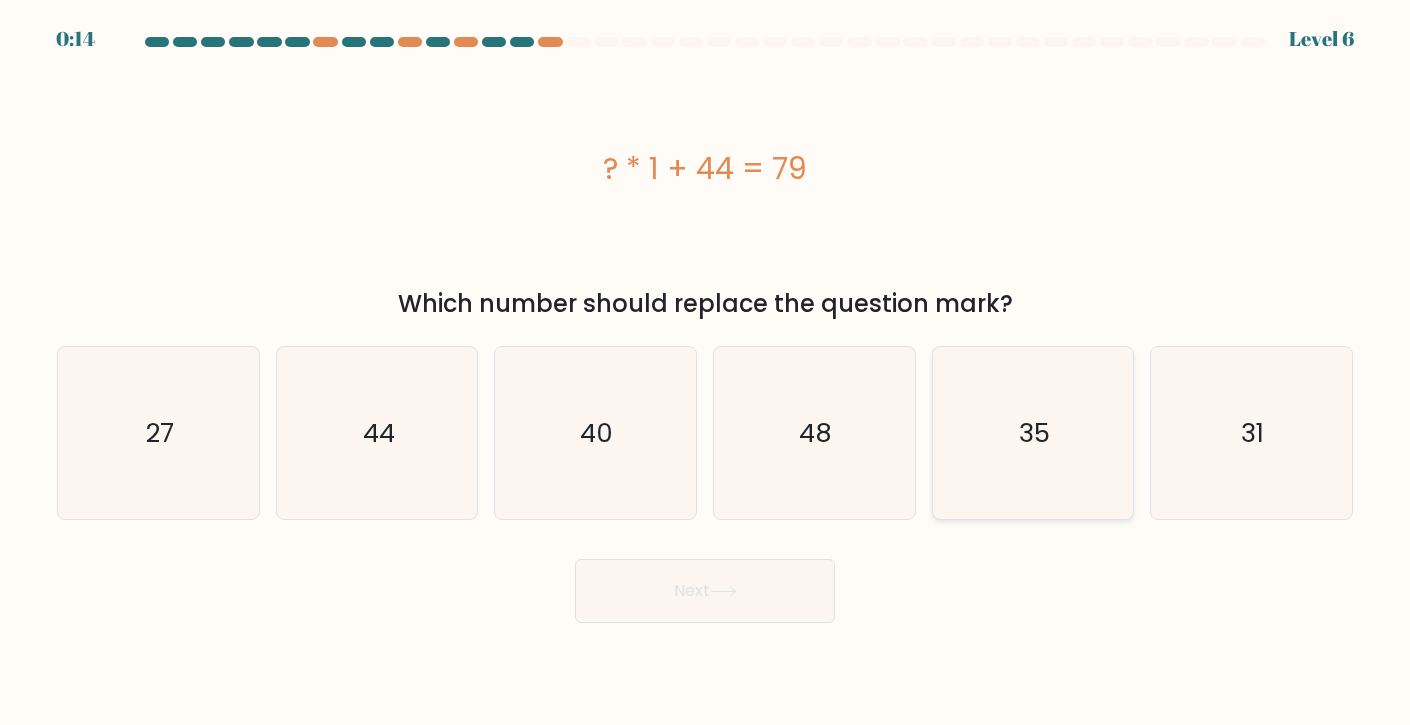 click on "35" 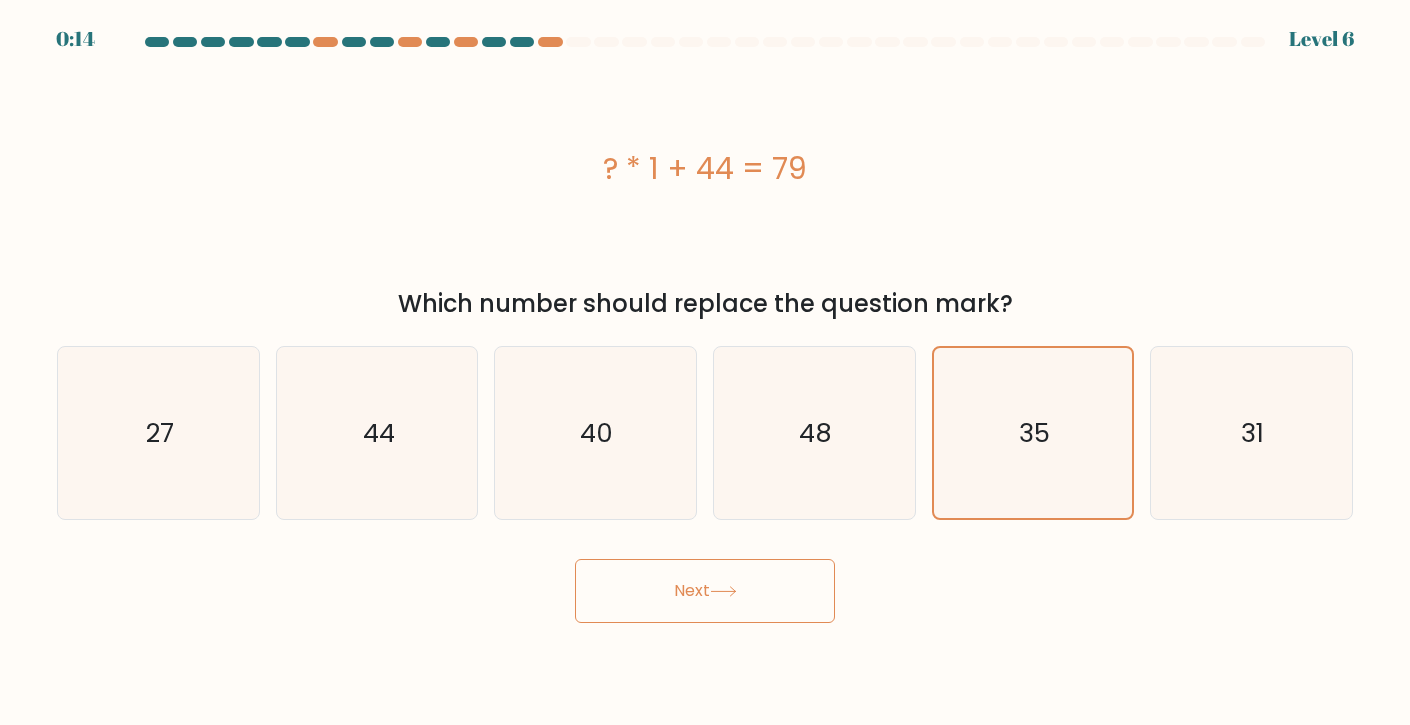 click on "Next" at bounding box center [705, 591] 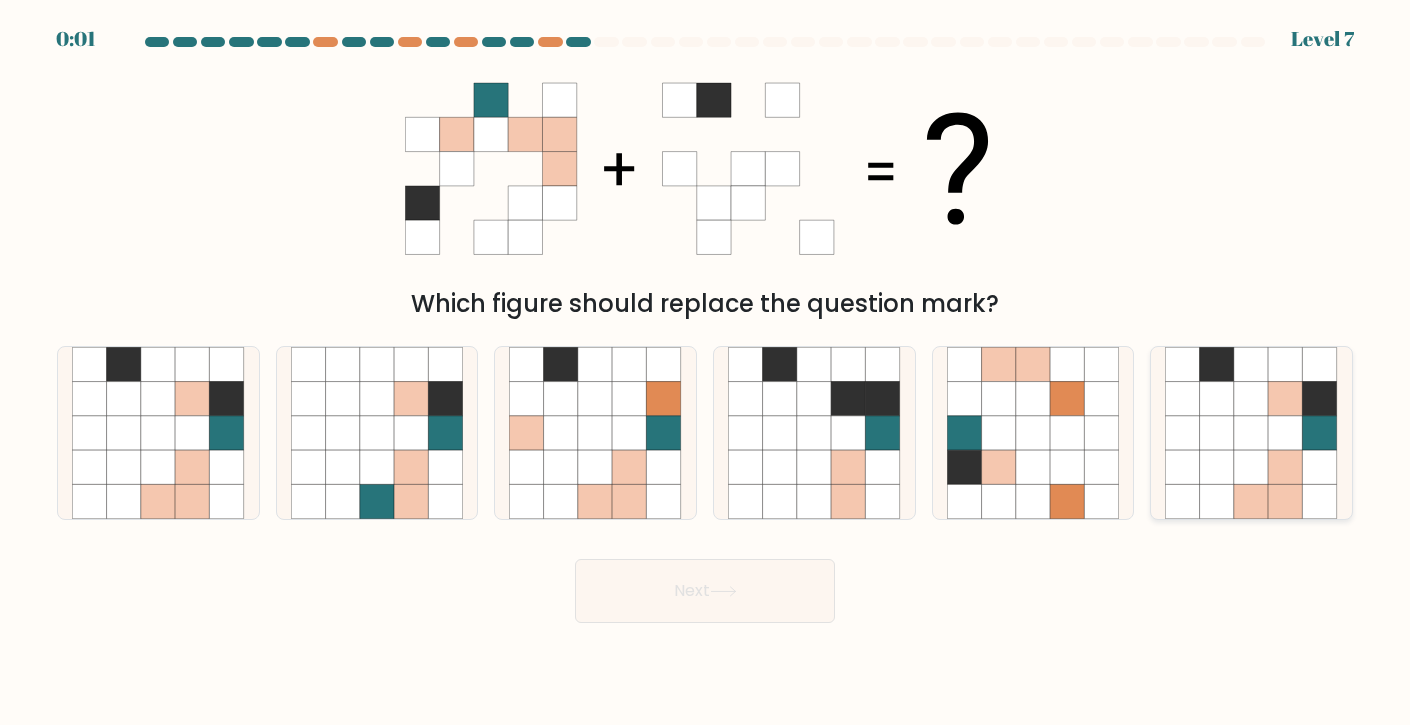 click 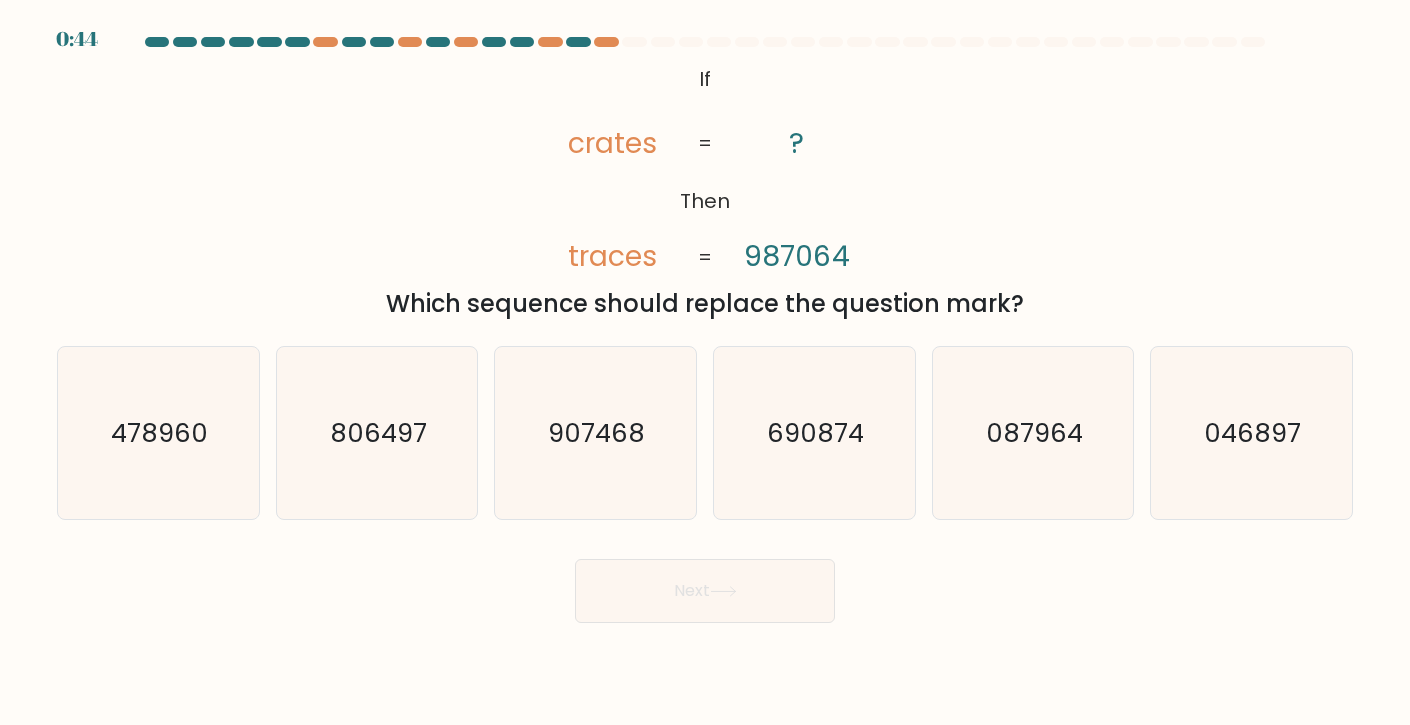 scroll, scrollTop: 0, scrollLeft: 0, axis: both 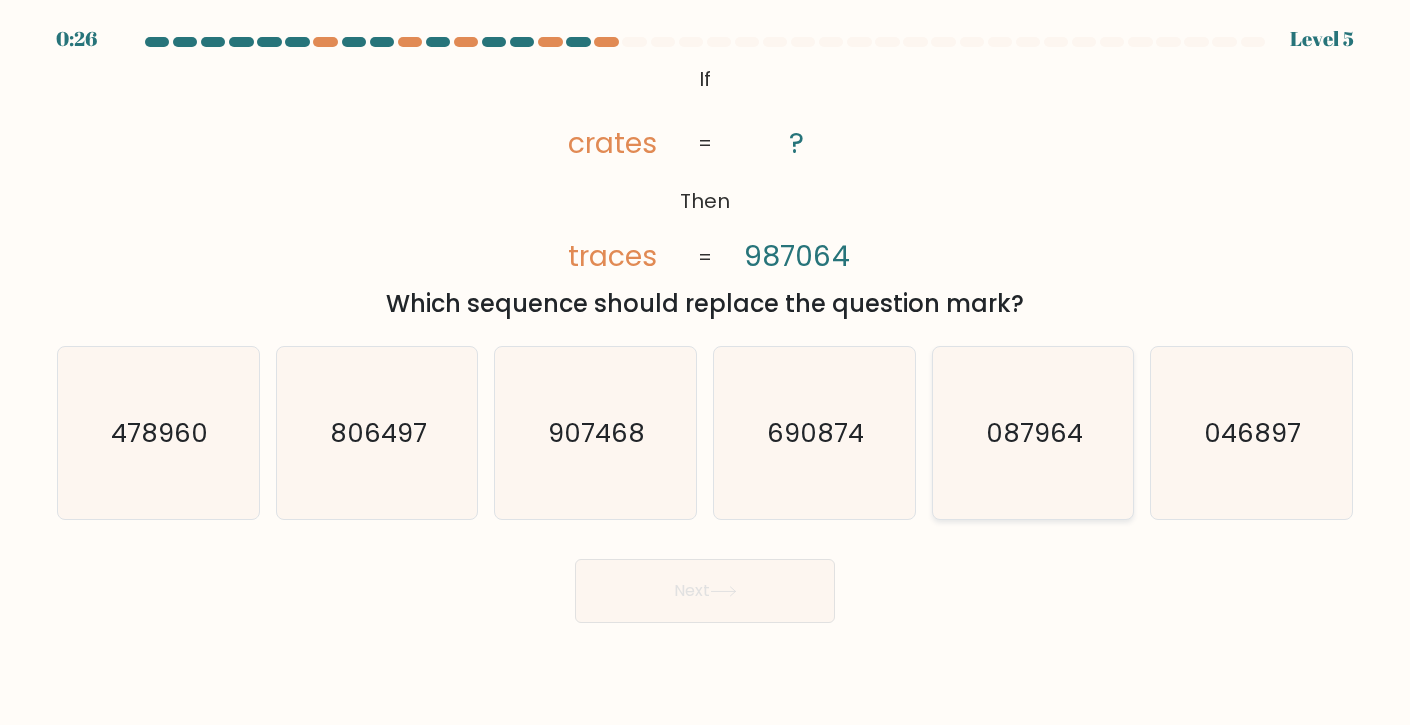 click on "087964" 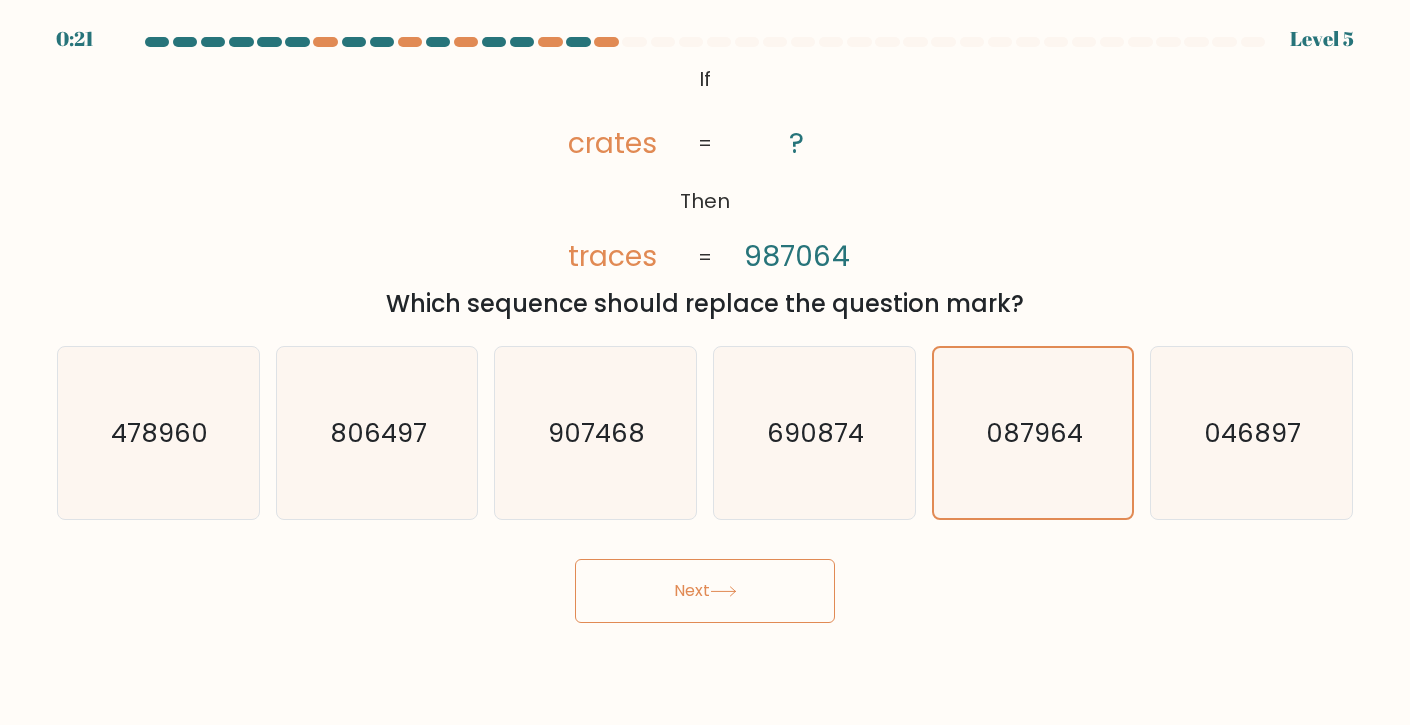 click on "Next" at bounding box center (705, 591) 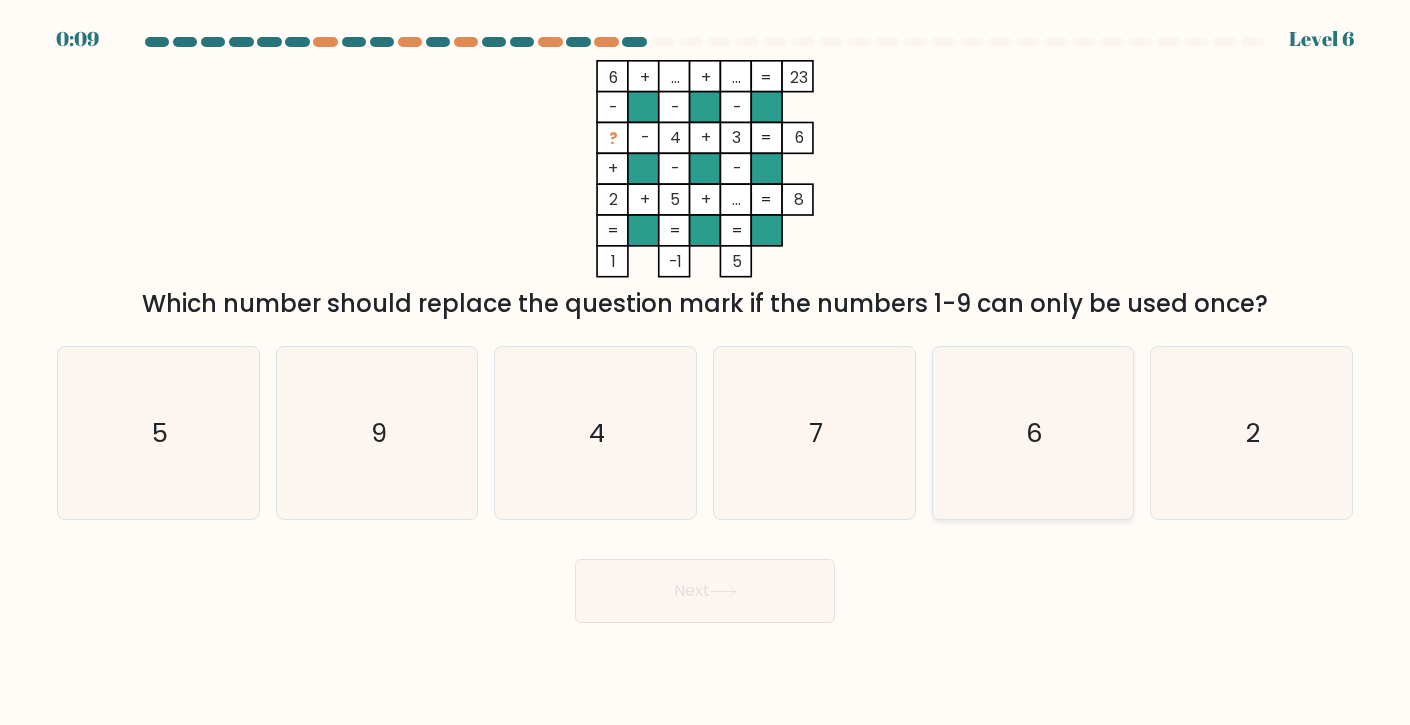 click on "6" 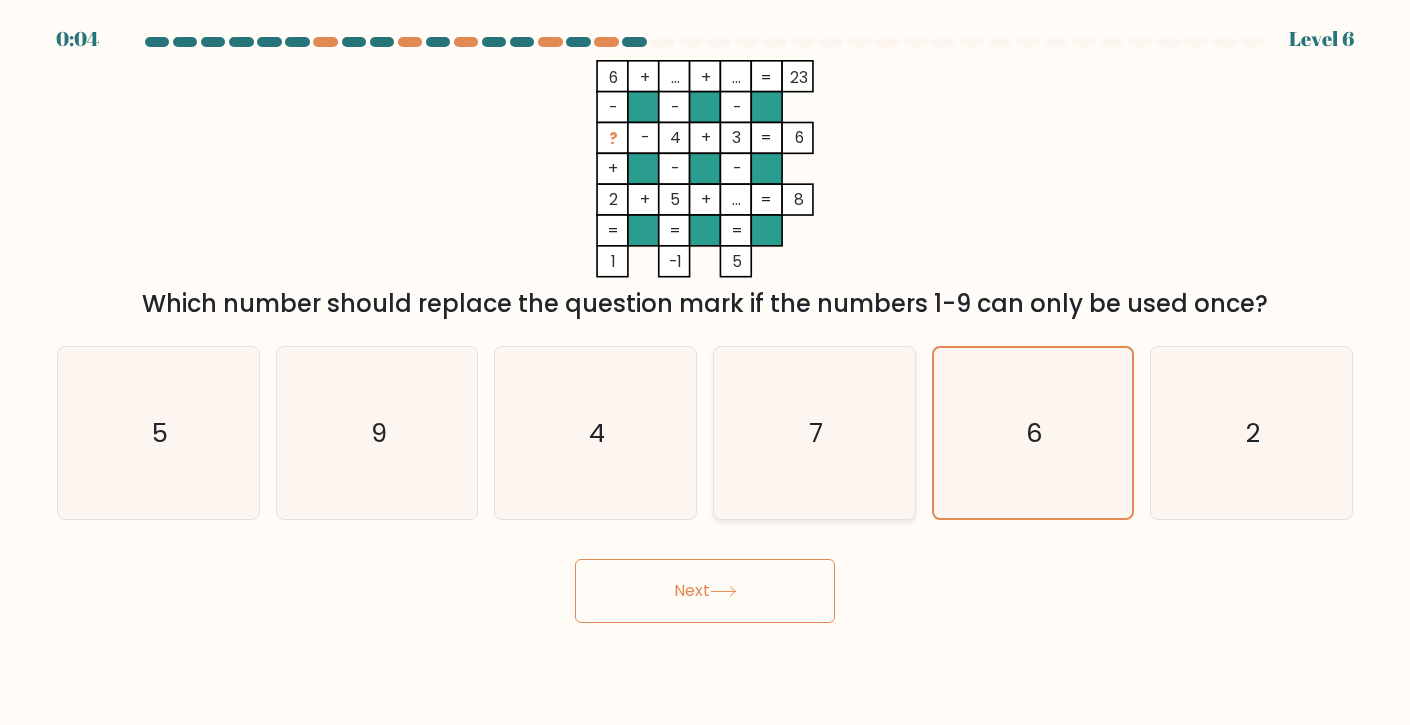 click on "7" 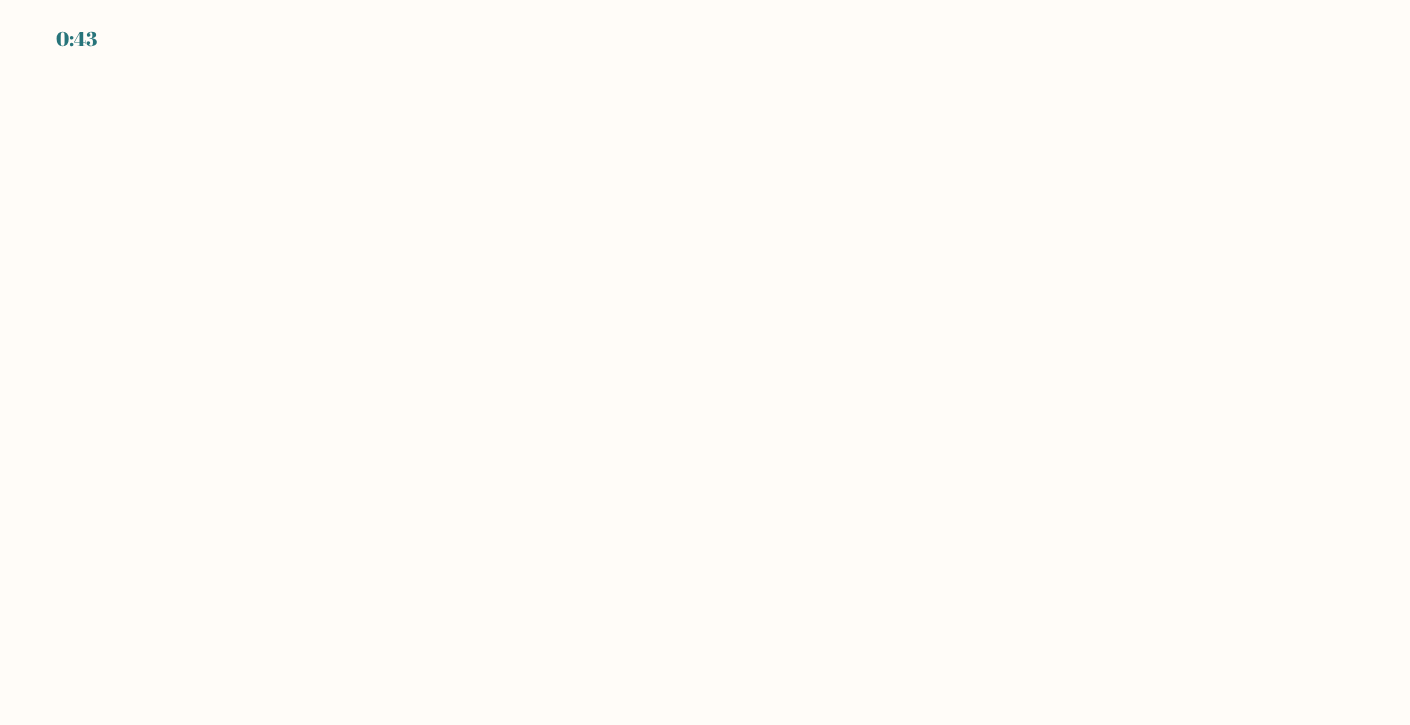 scroll, scrollTop: 0, scrollLeft: 0, axis: both 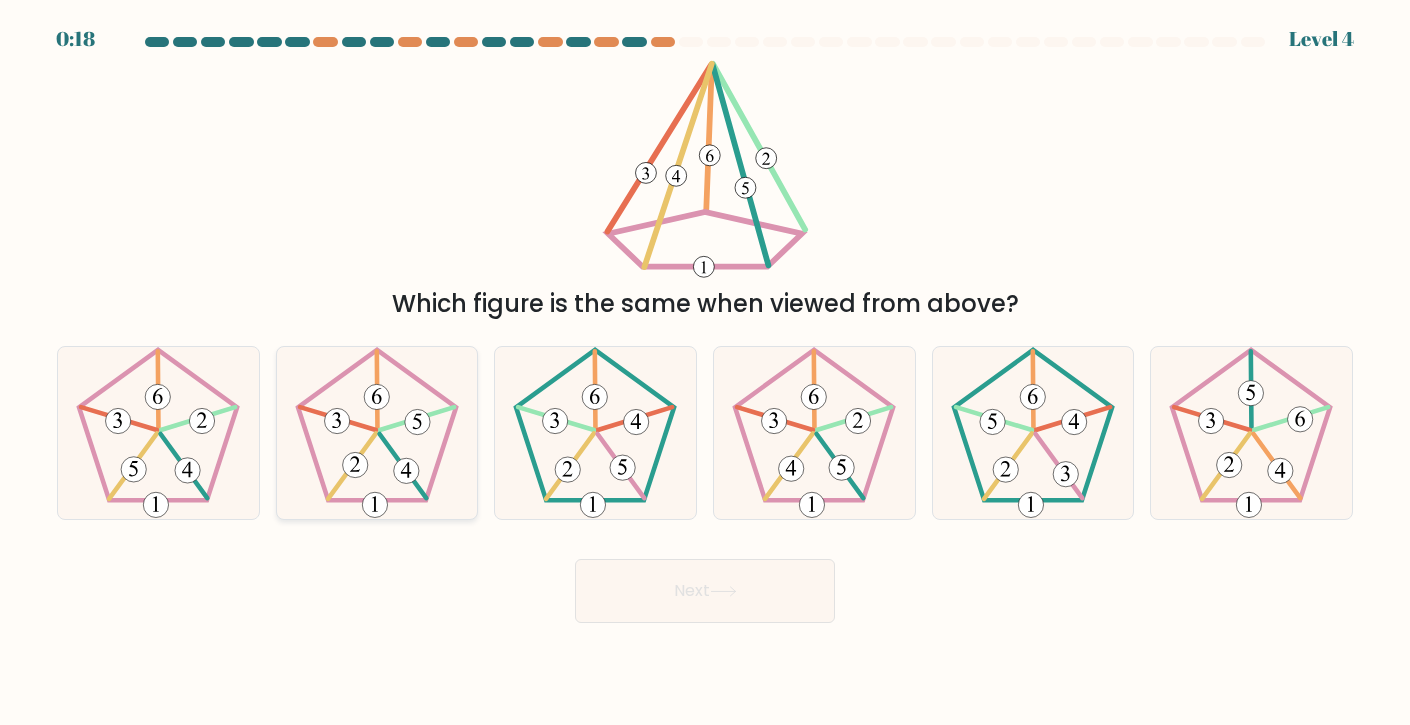 click 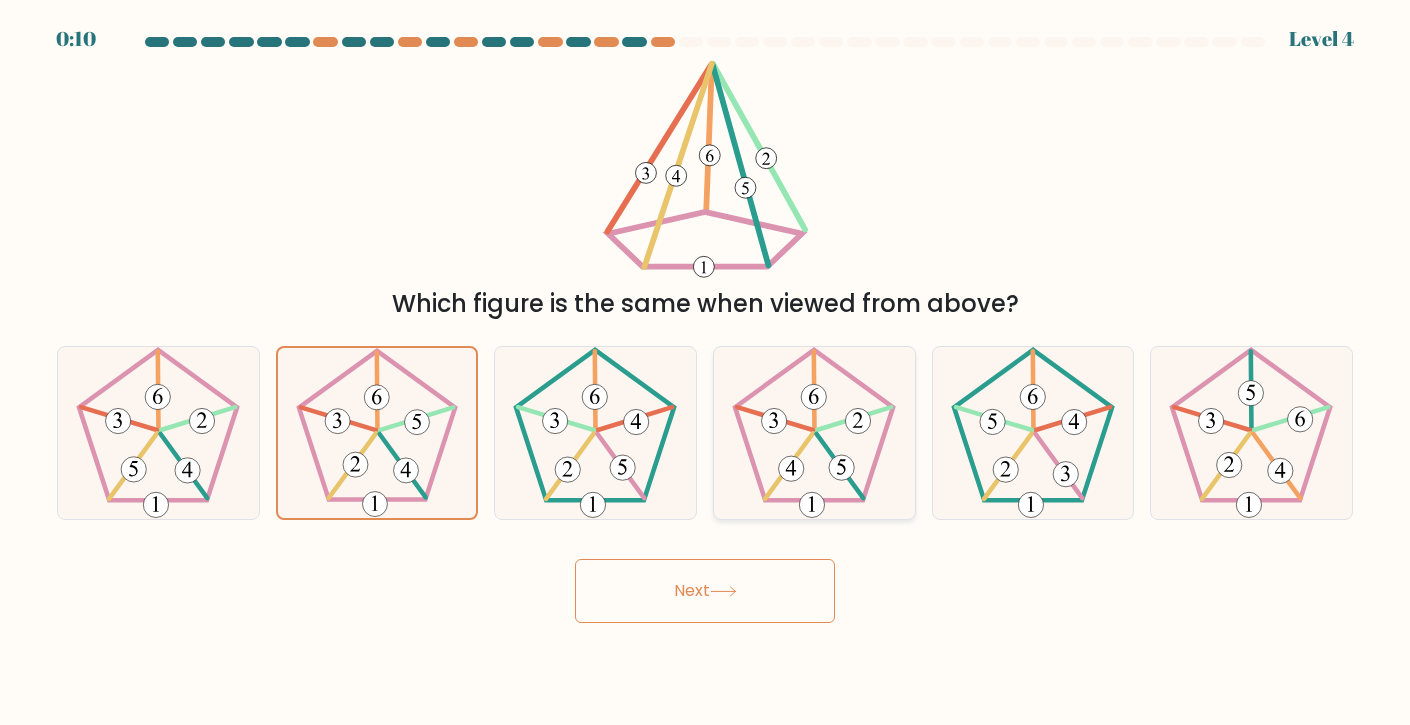 click 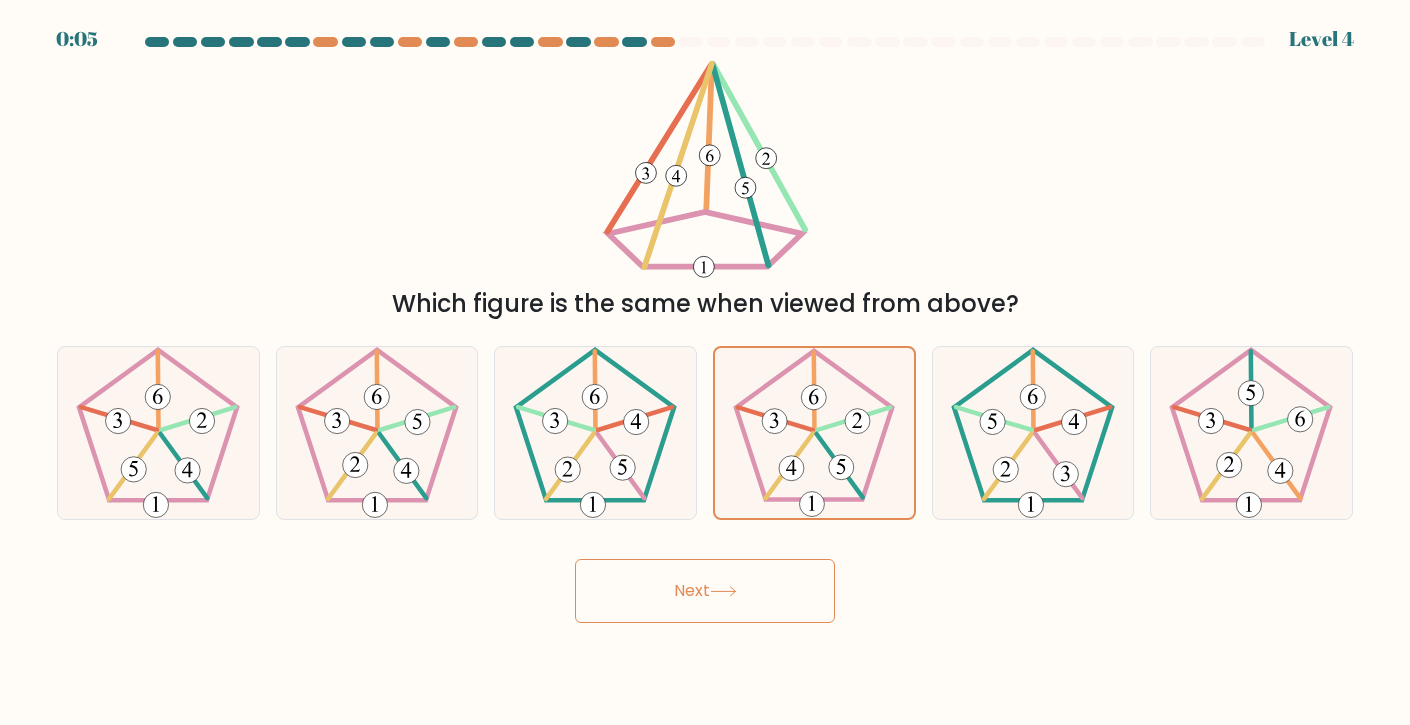 click on "Next" at bounding box center [705, 591] 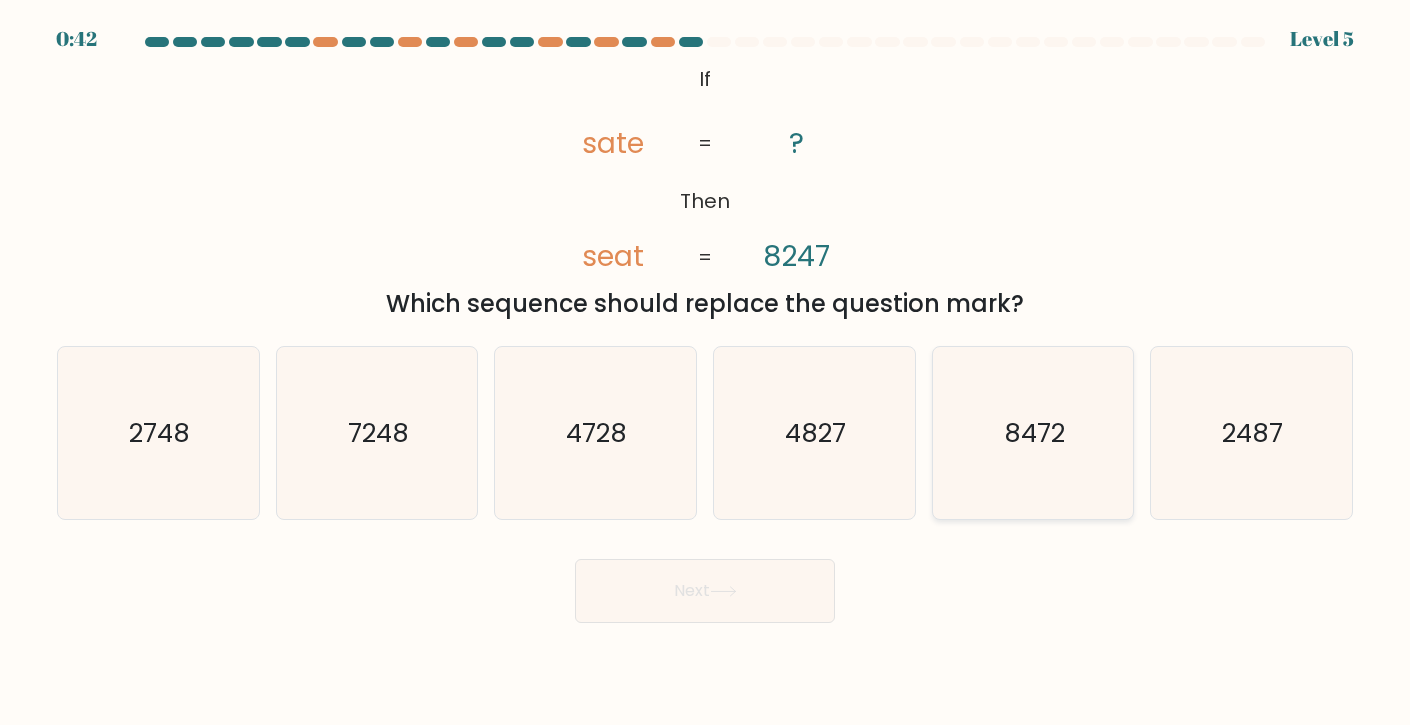 click on "8472" 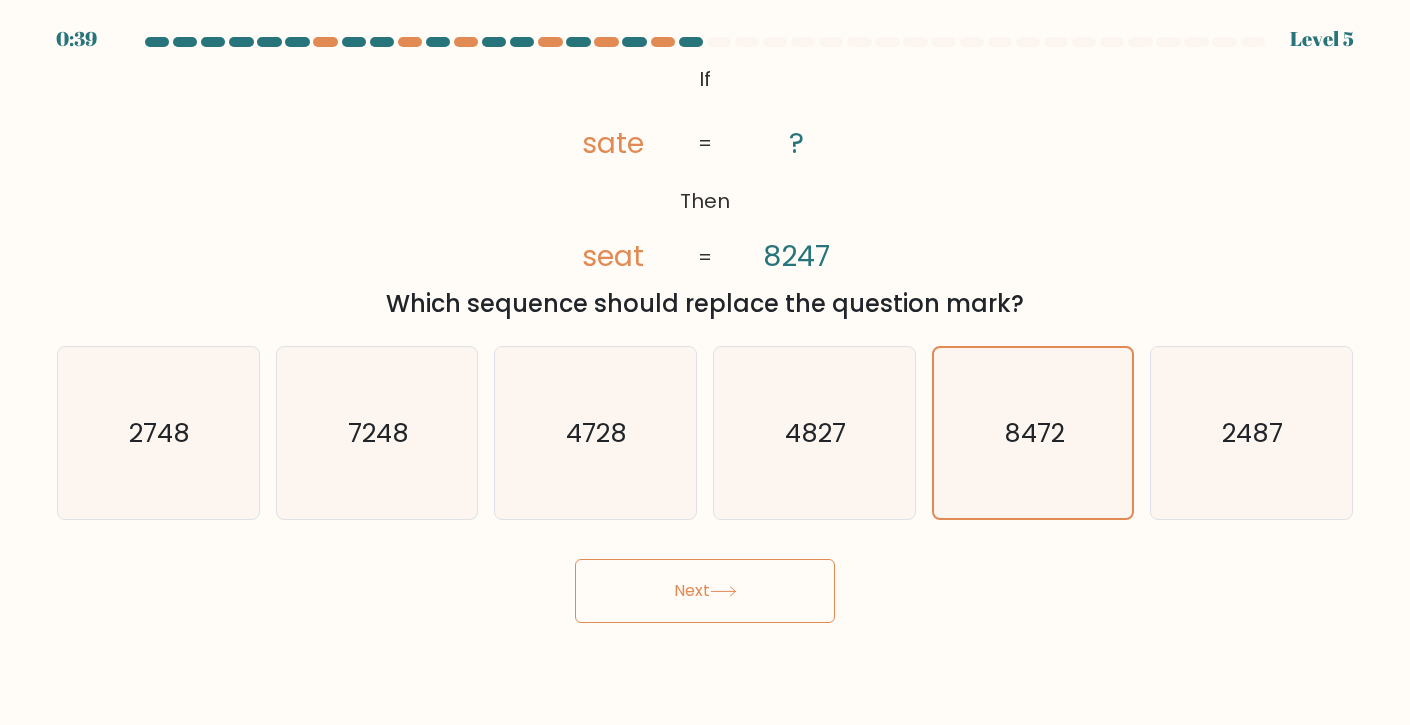 click on "Next" at bounding box center (705, 591) 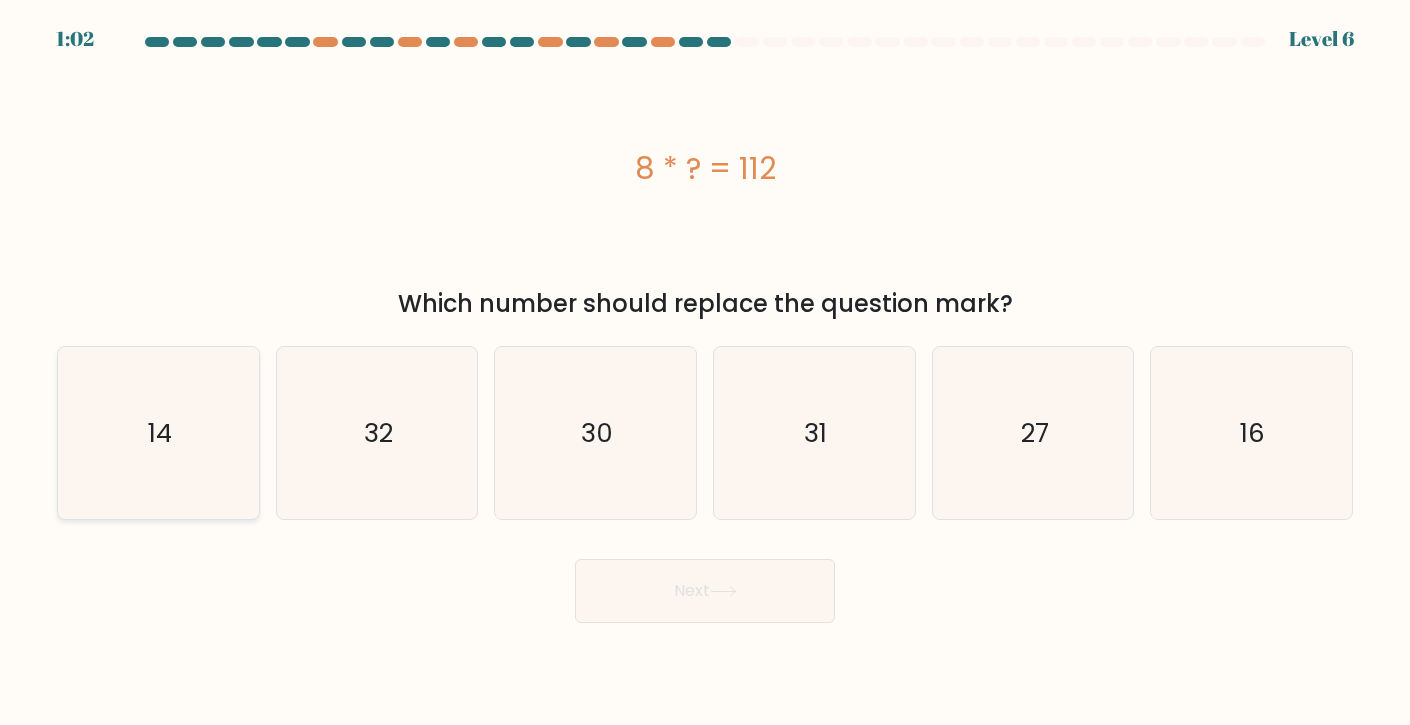 click on "14" 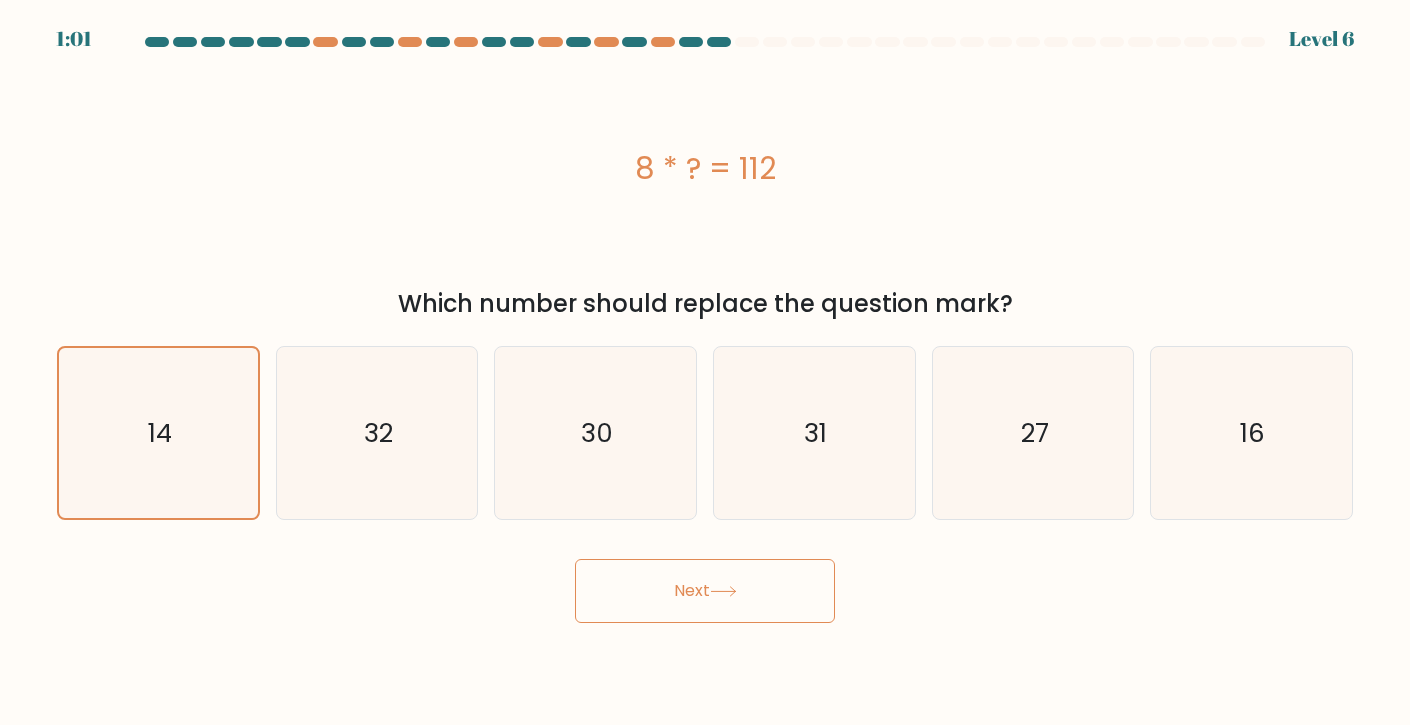 click on "Next" at bounding box center (705, 591) 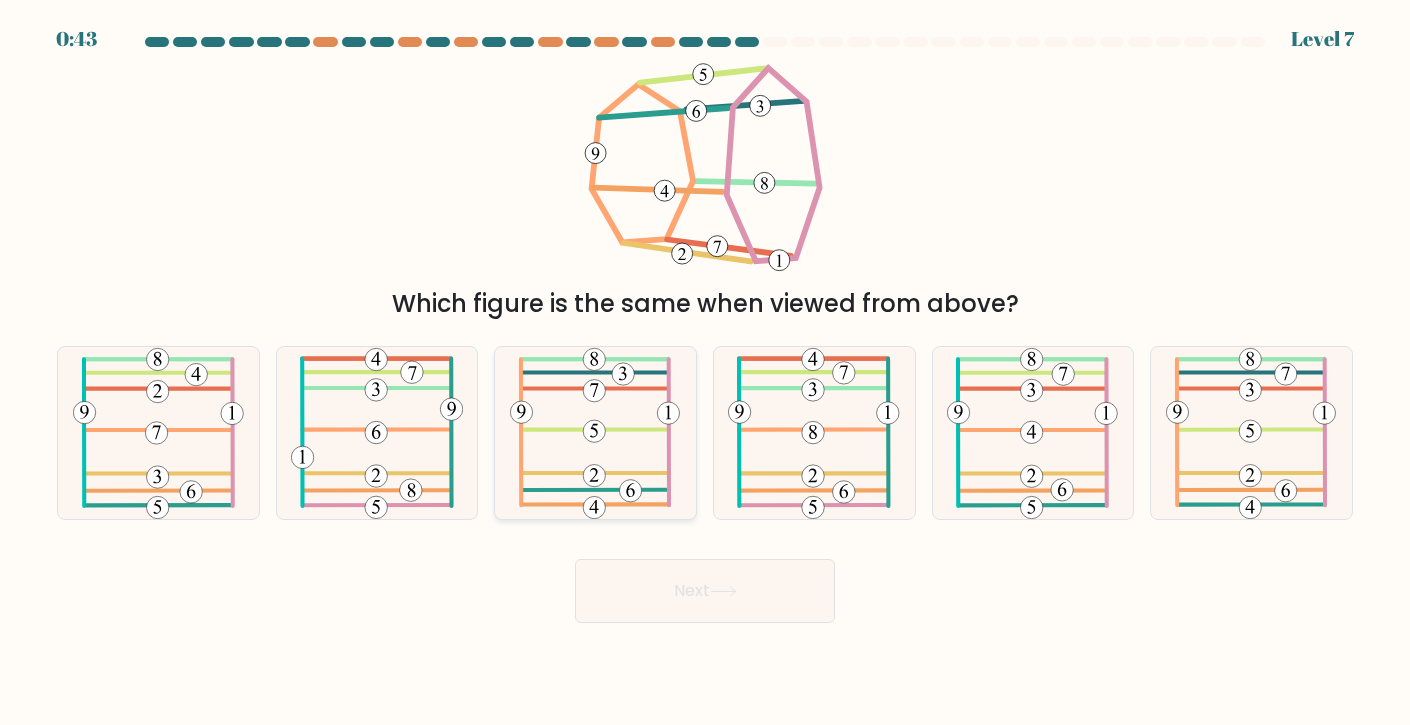 click 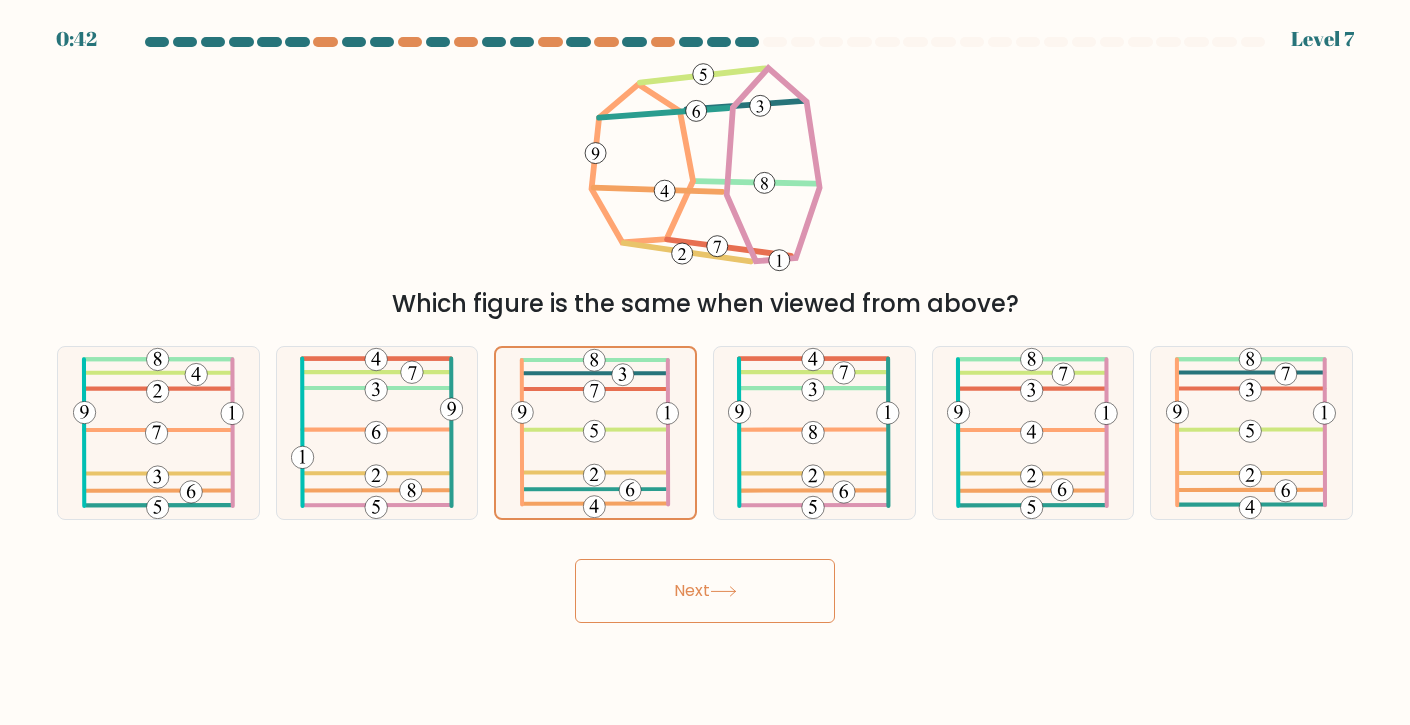 click on "Next" at bounding box center (705, 591) 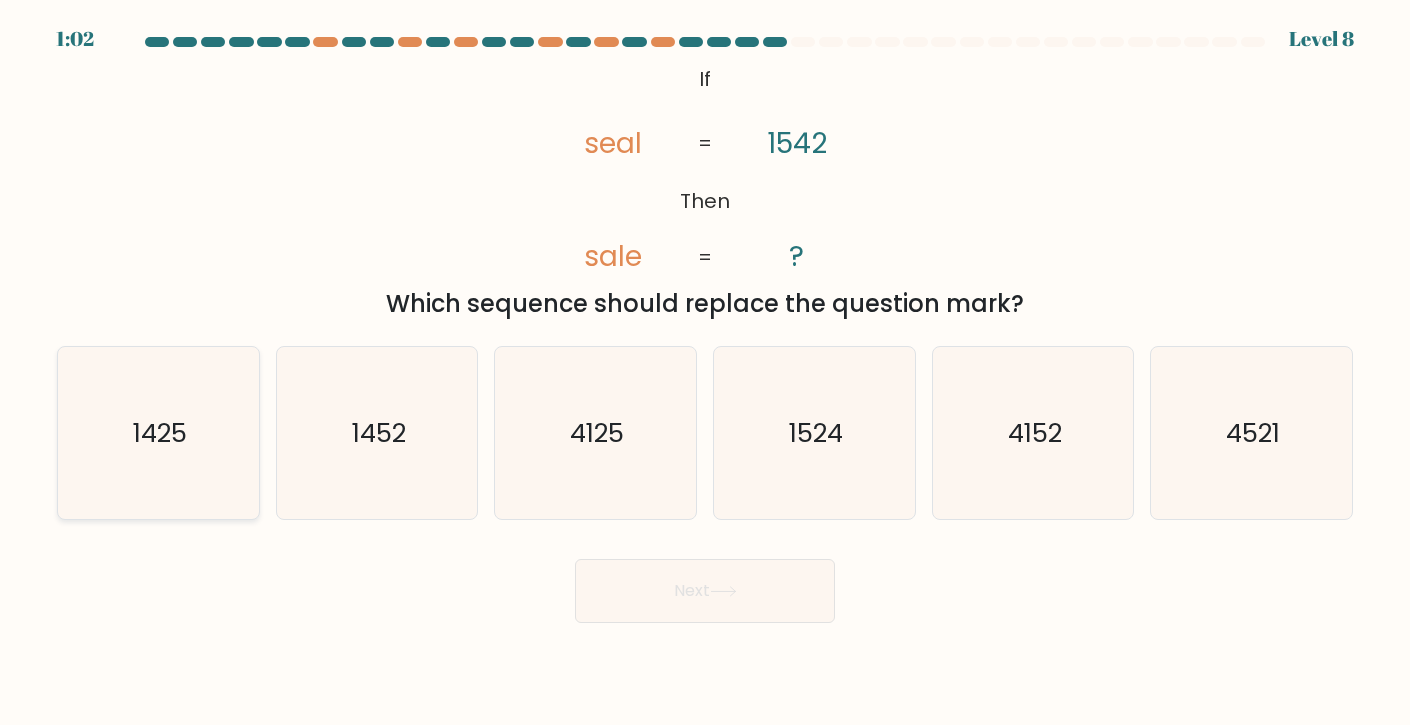click on "1425" 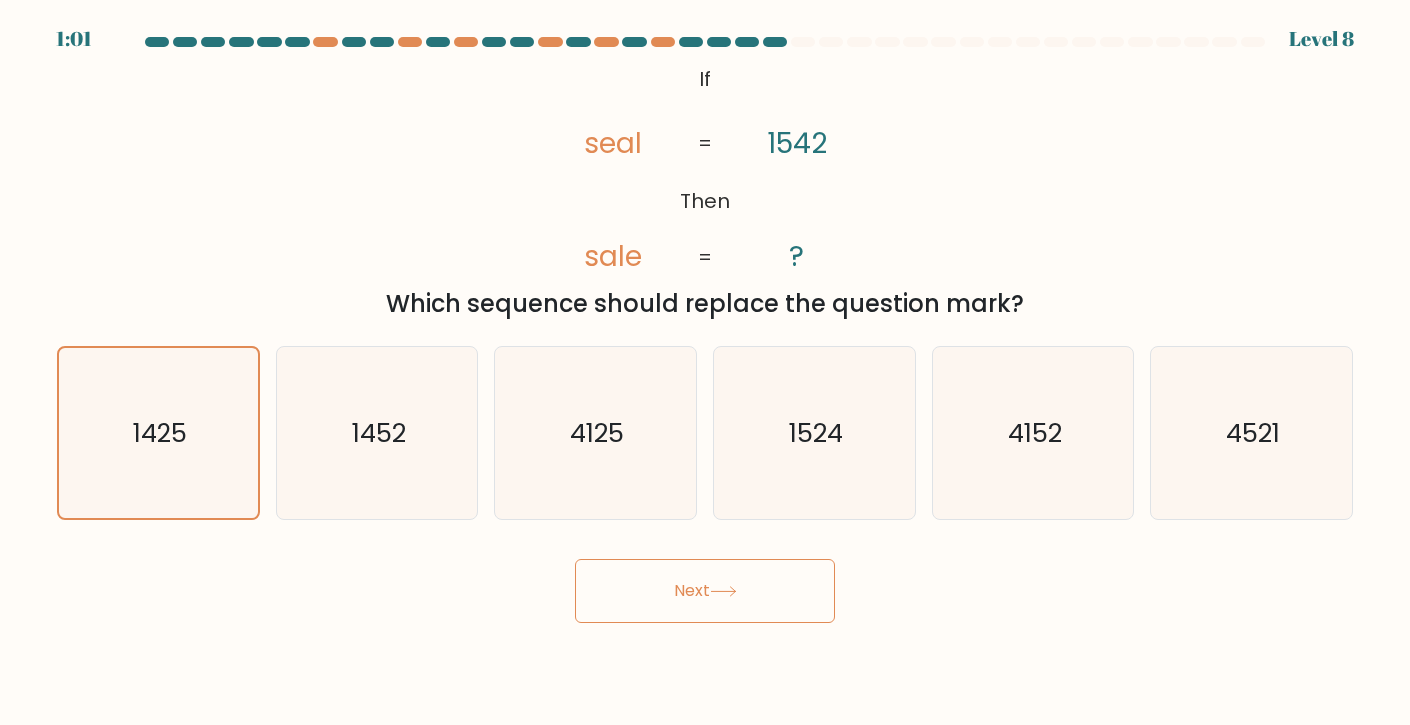 click on "Next" at bounding box center (705, 591) 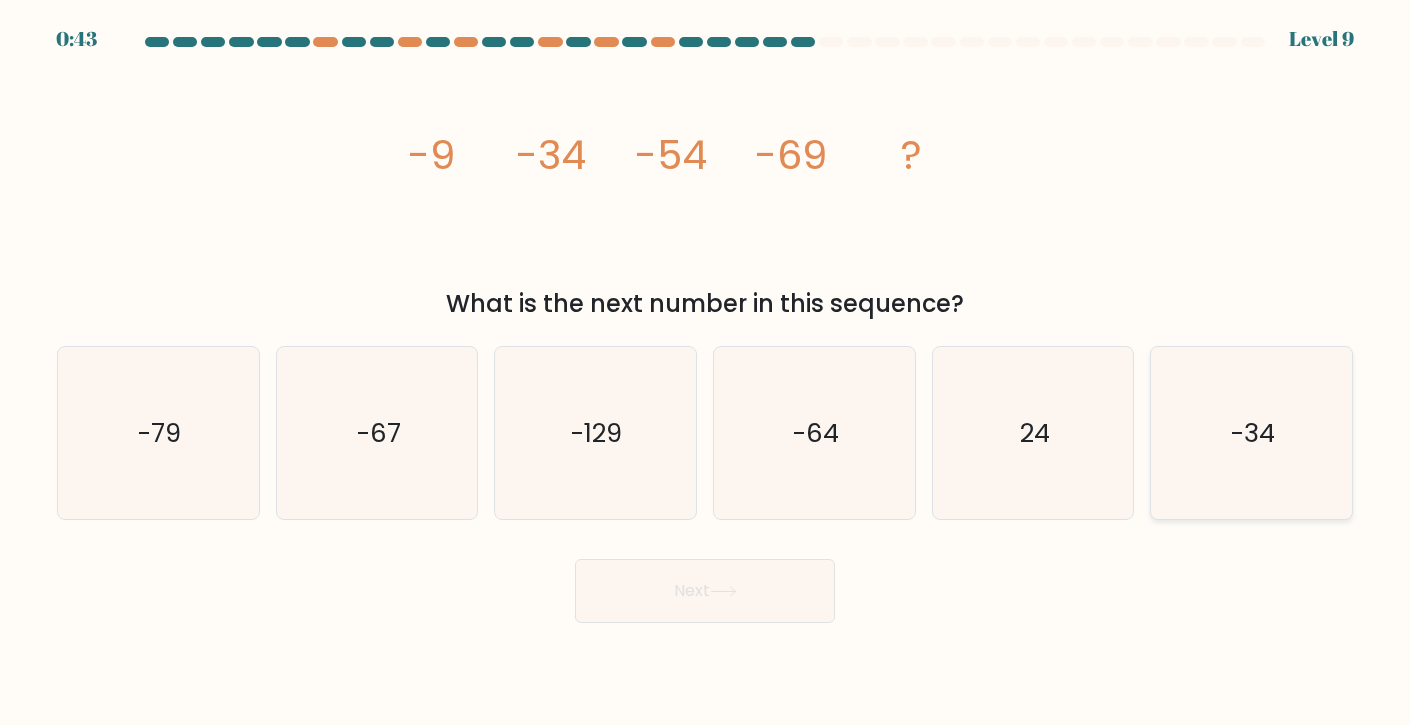 click on "-34" 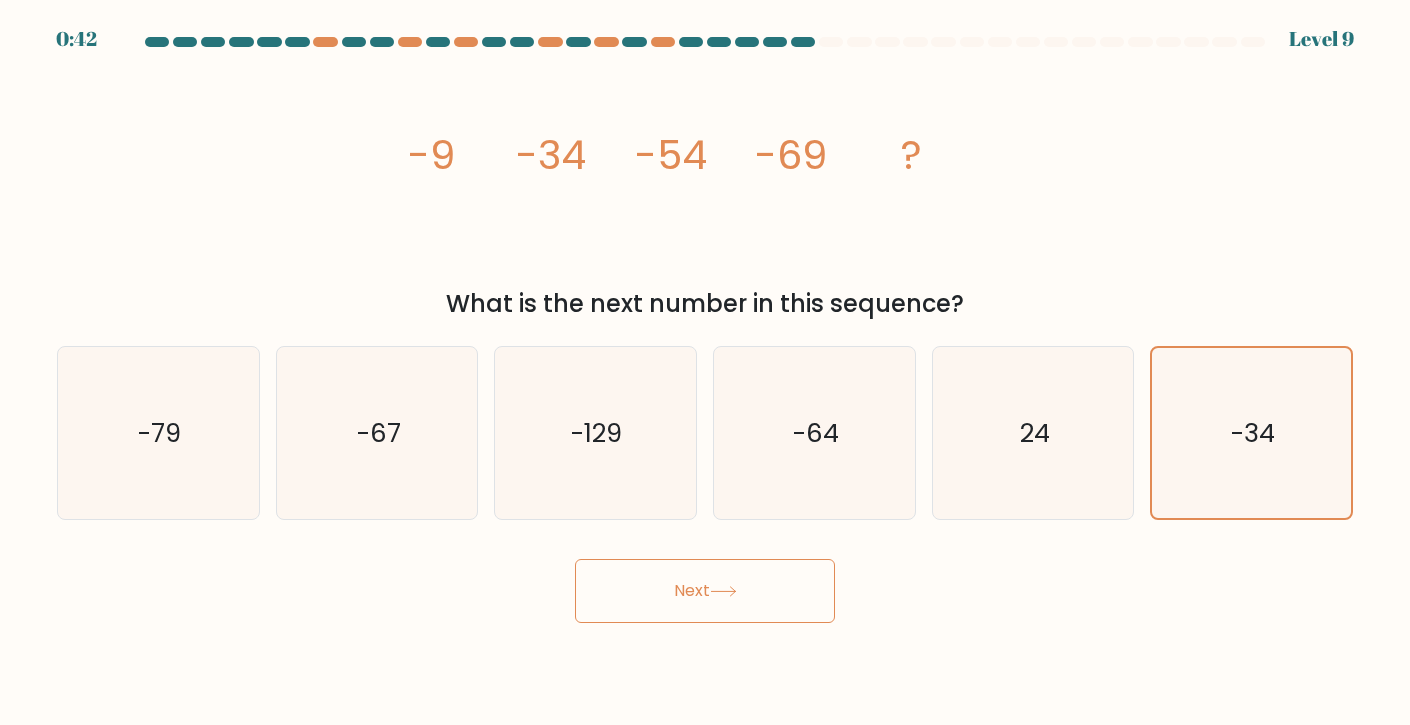 click on "Next" at bounding box center (705, 591) 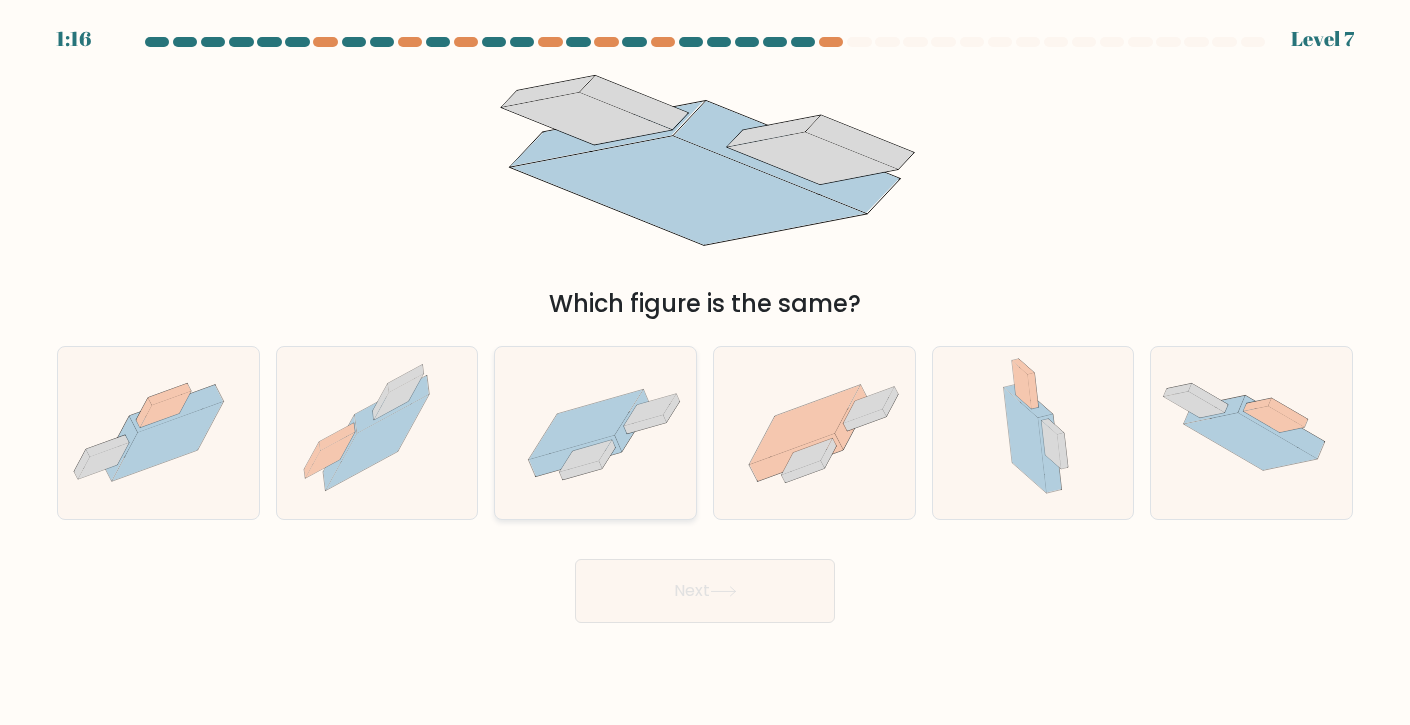 click 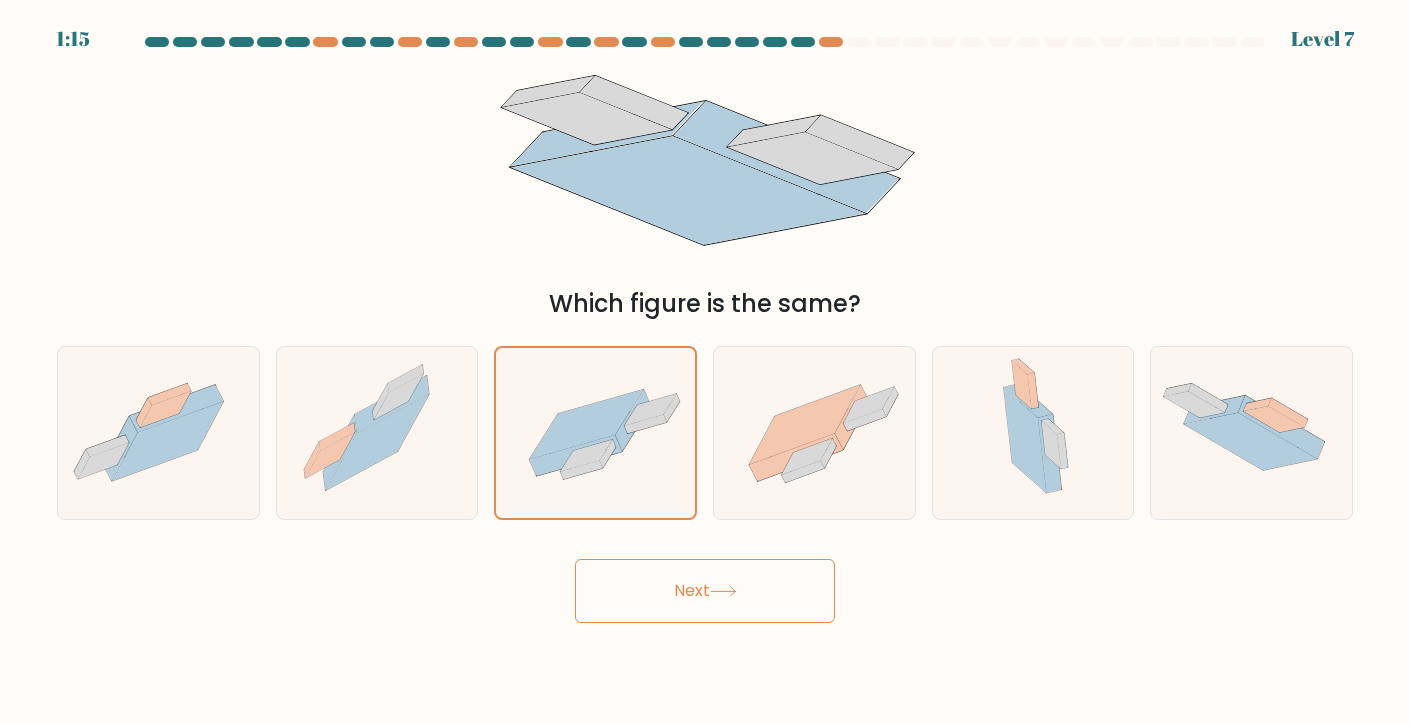 click on "Next" at bounding box center (705, 591) 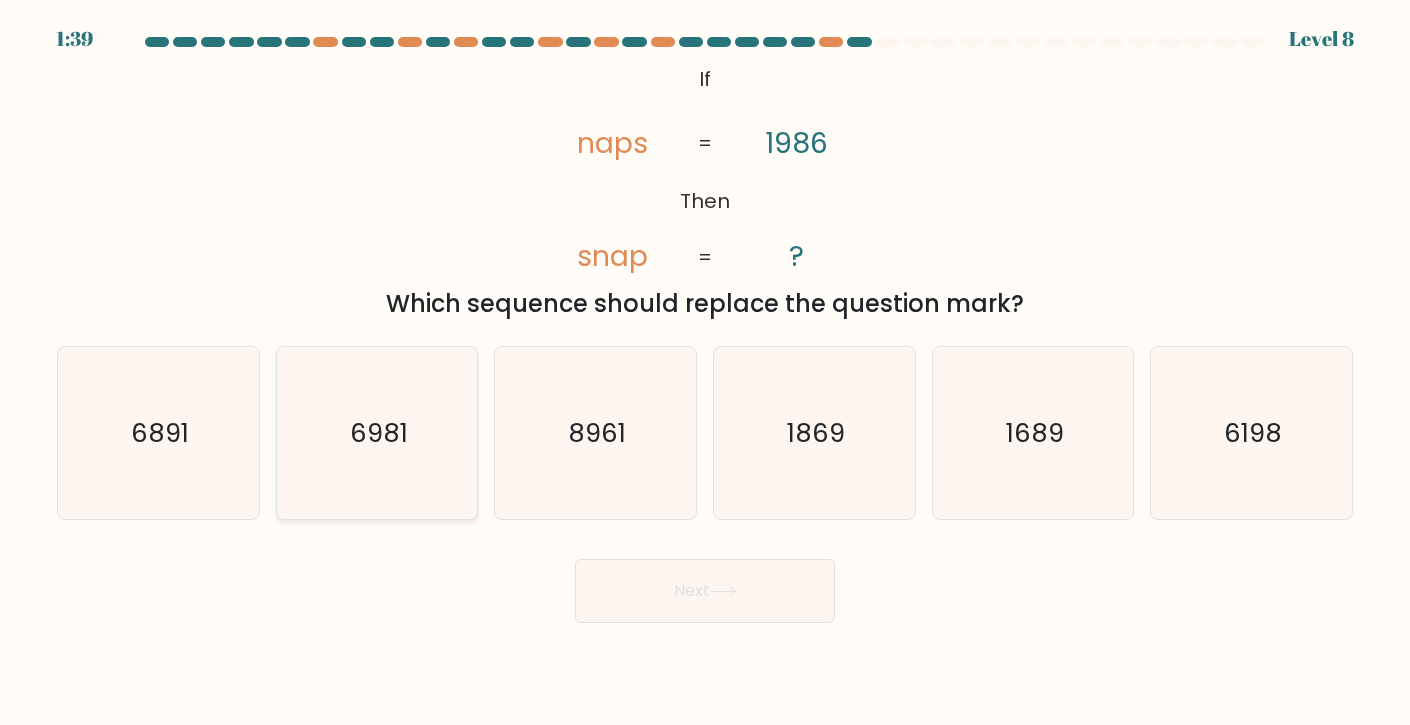 click on "6981" 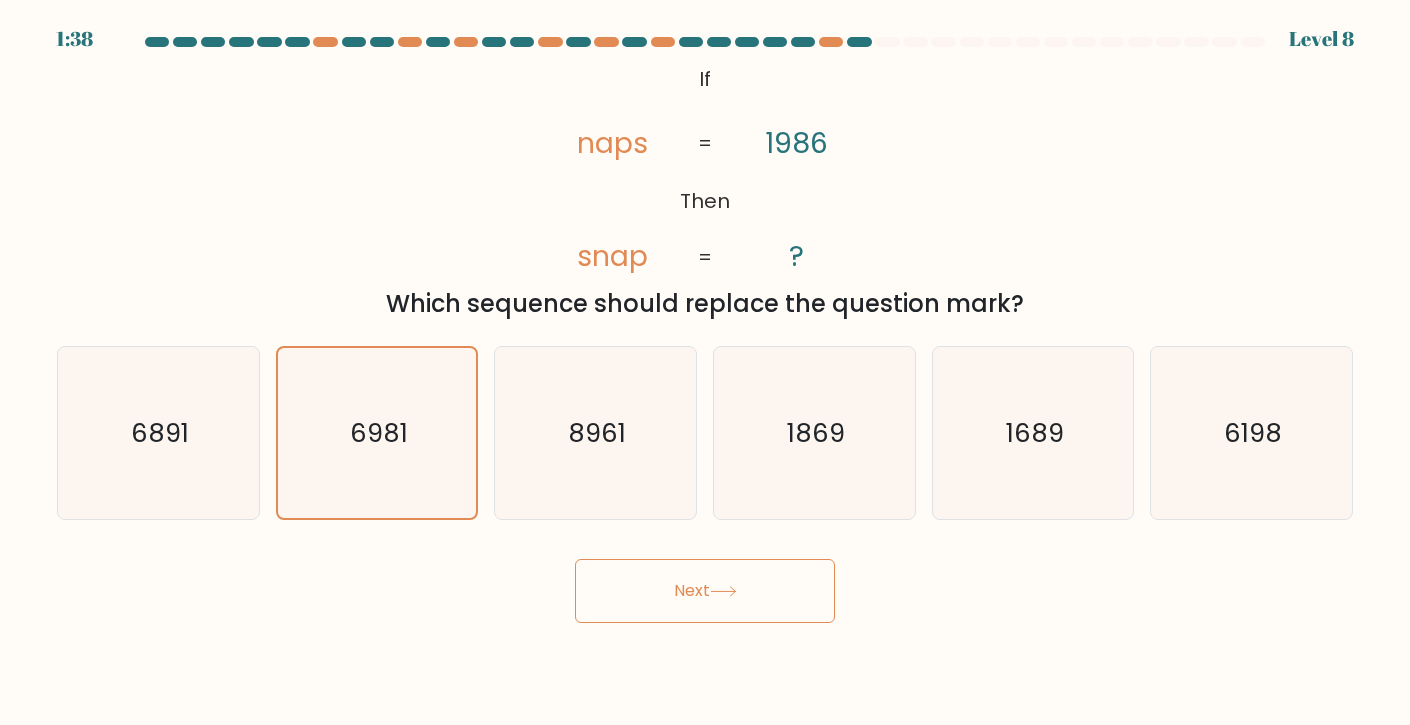 click on "Next" at bounding box center [705, 591] 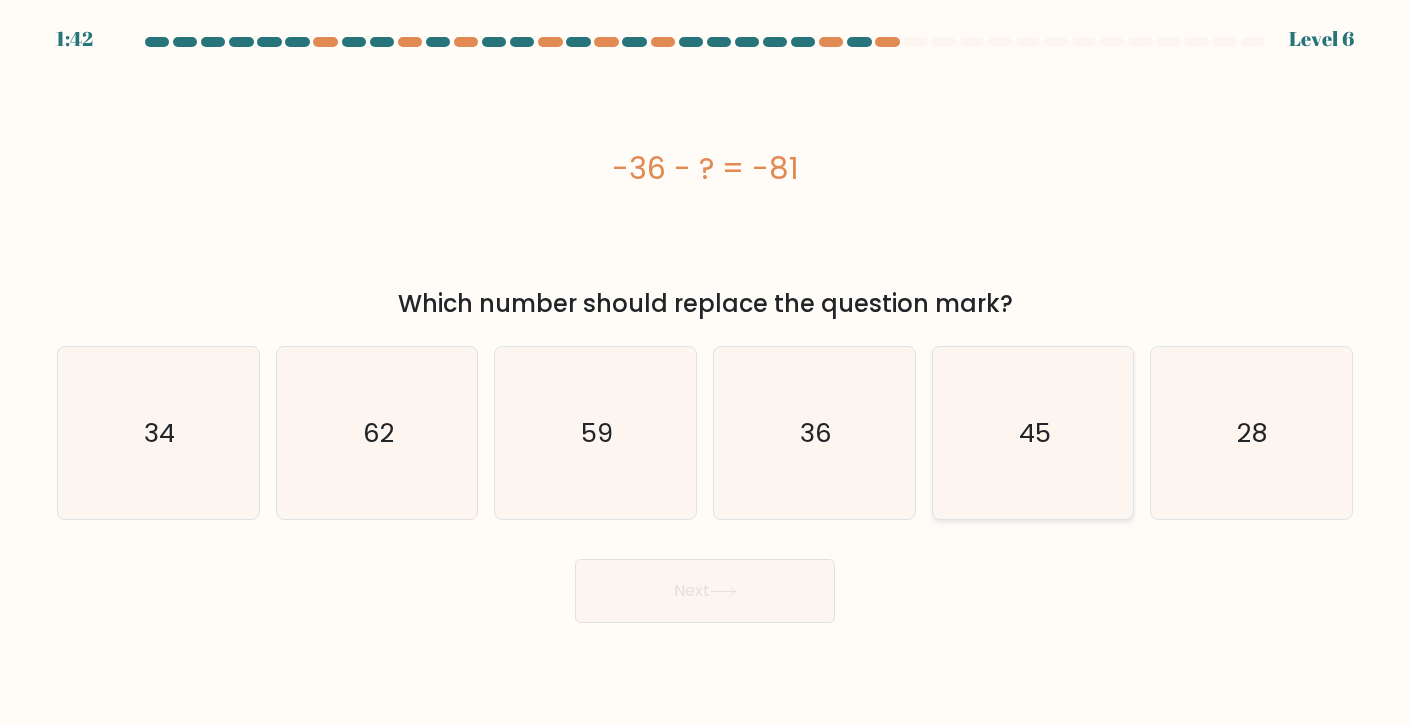 click on "45" 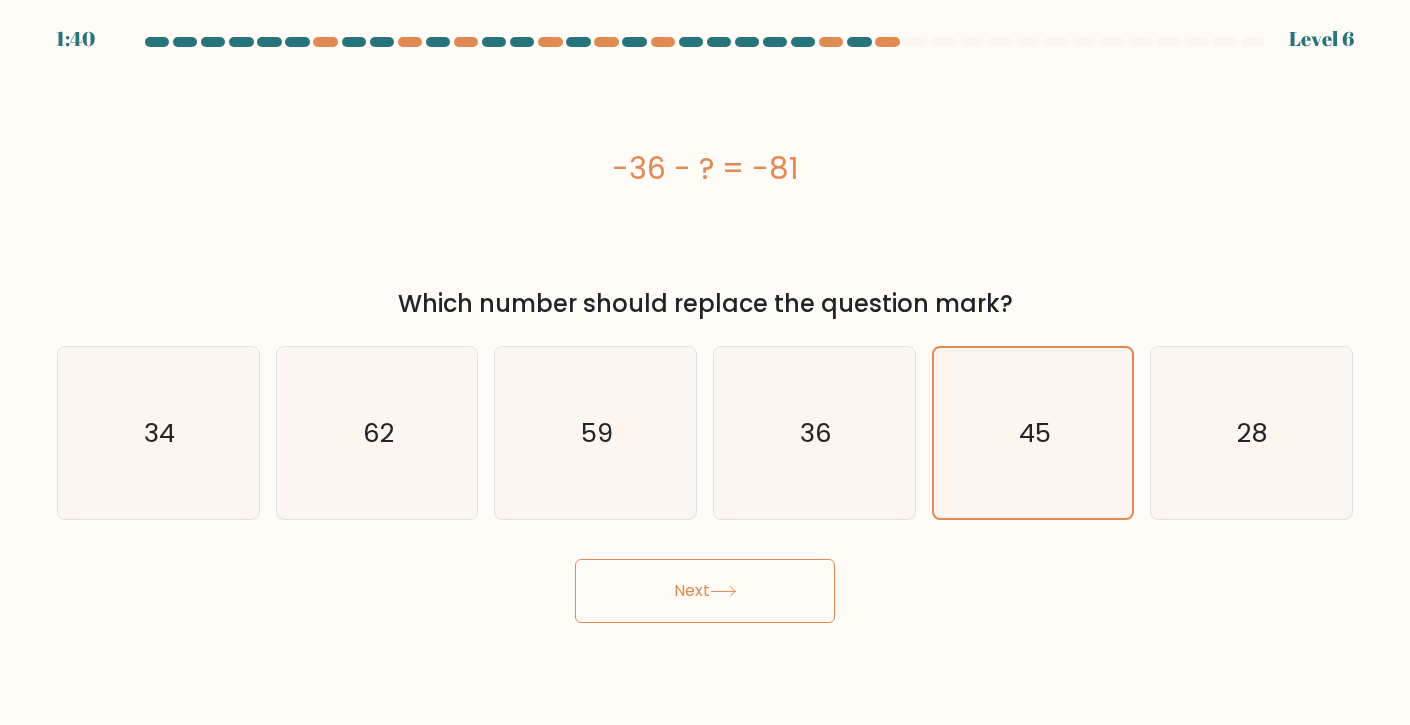 click 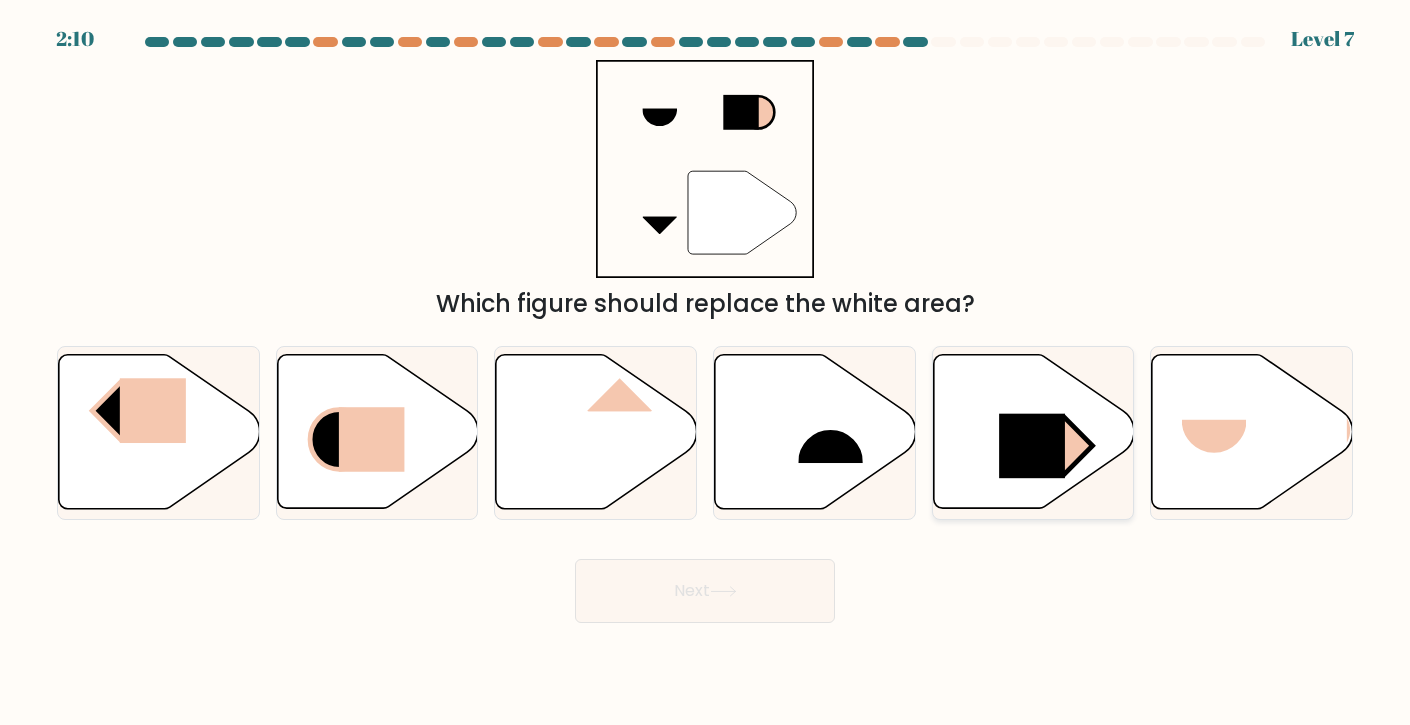 click 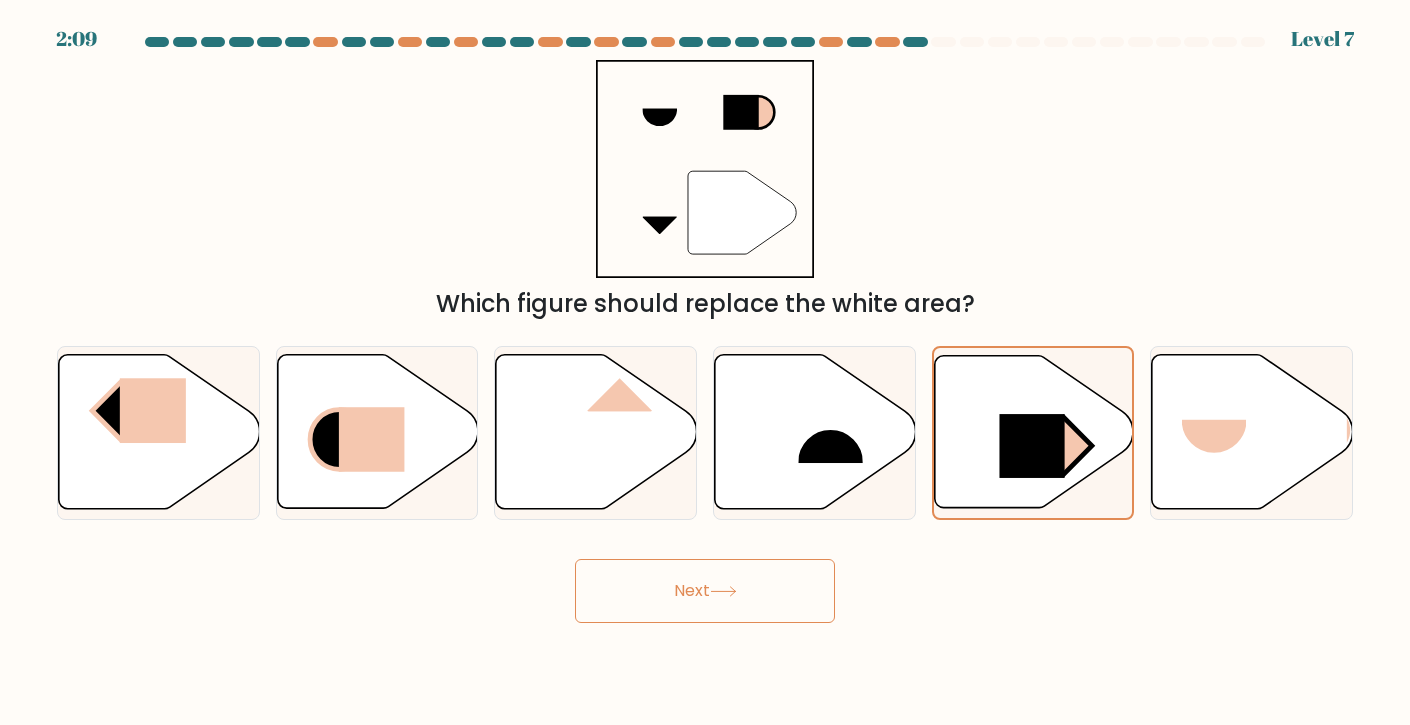 click on "Next" at bounding box center [705, 591] 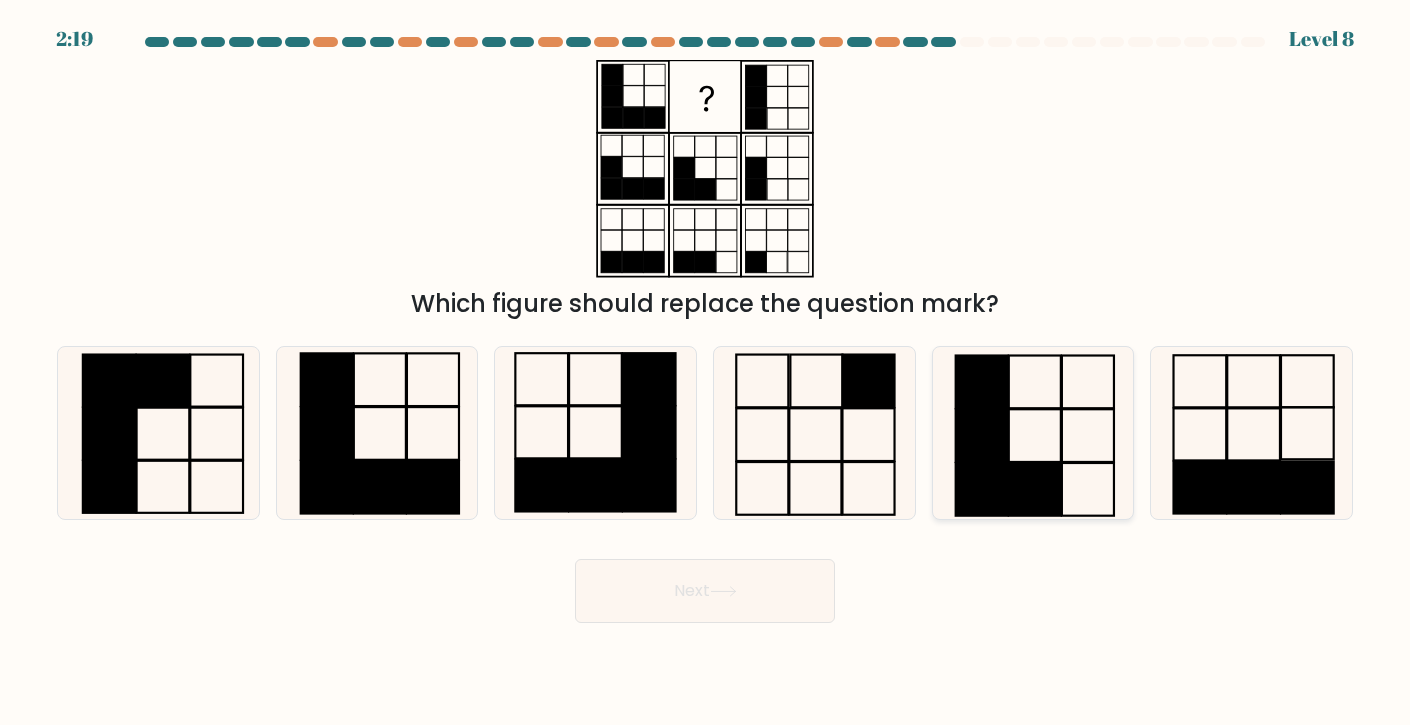 click 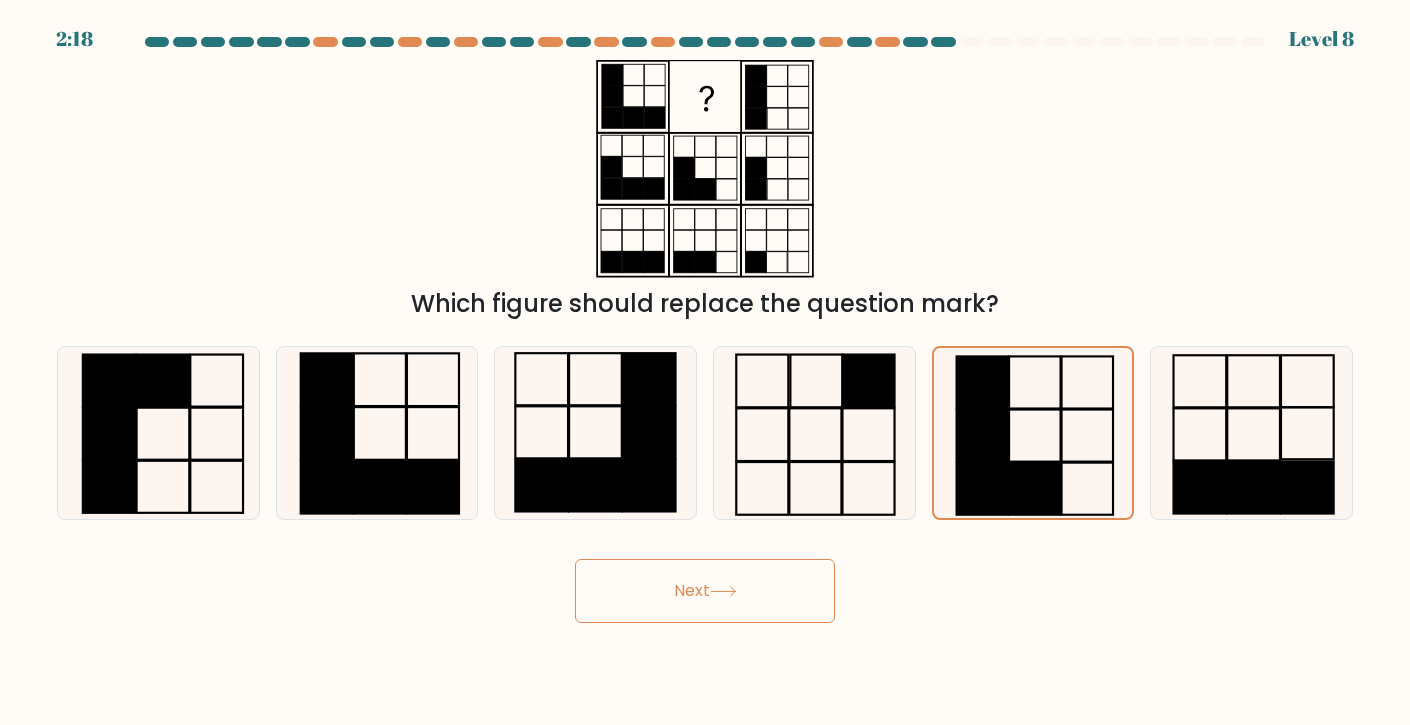 click on "Next" at bounding box center [705, 591] 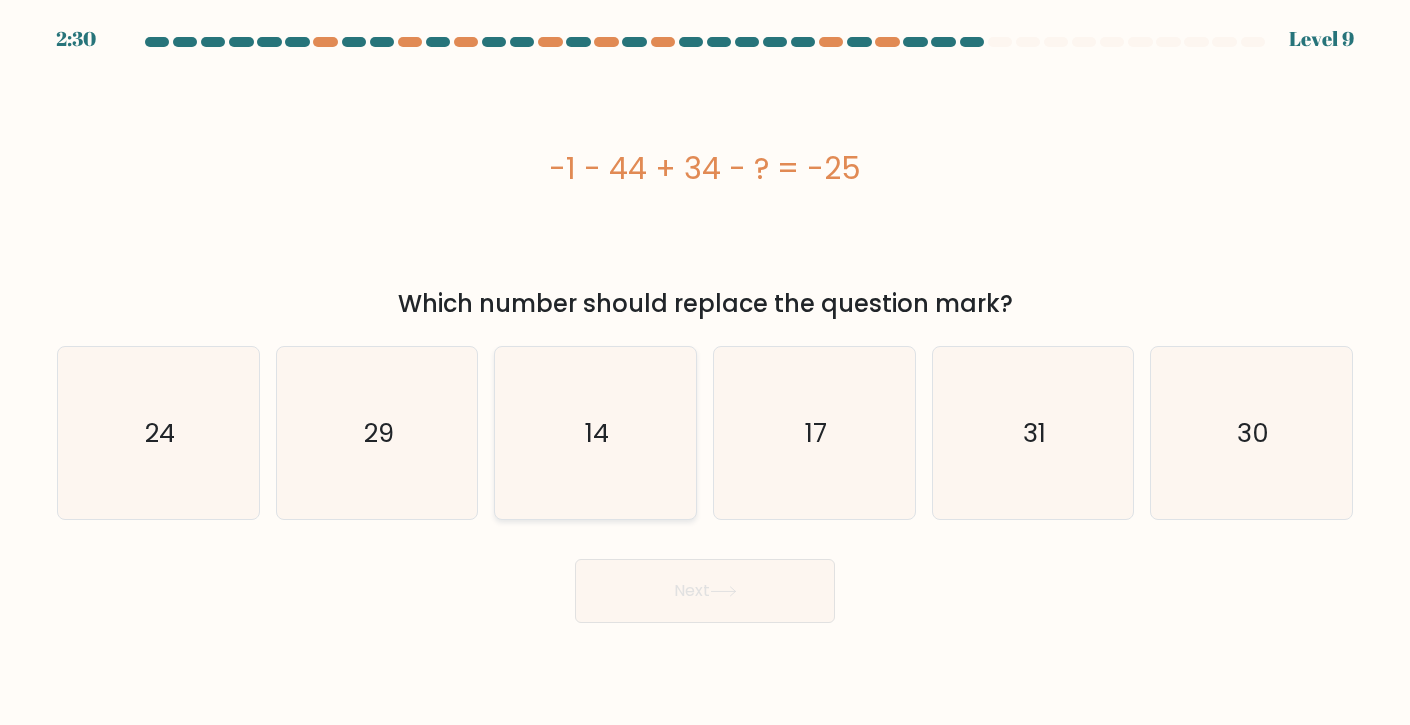click on "14" 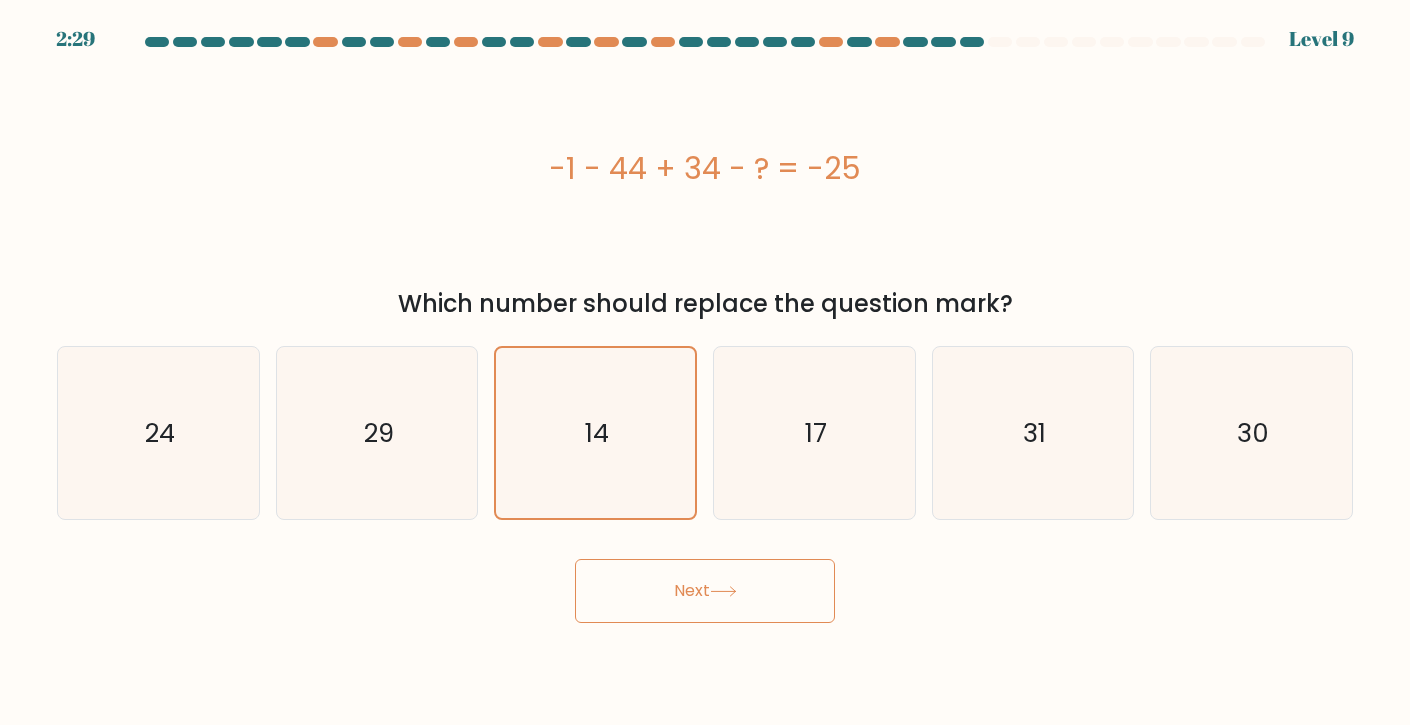 click on "Next" at bounding box center (705, 591) 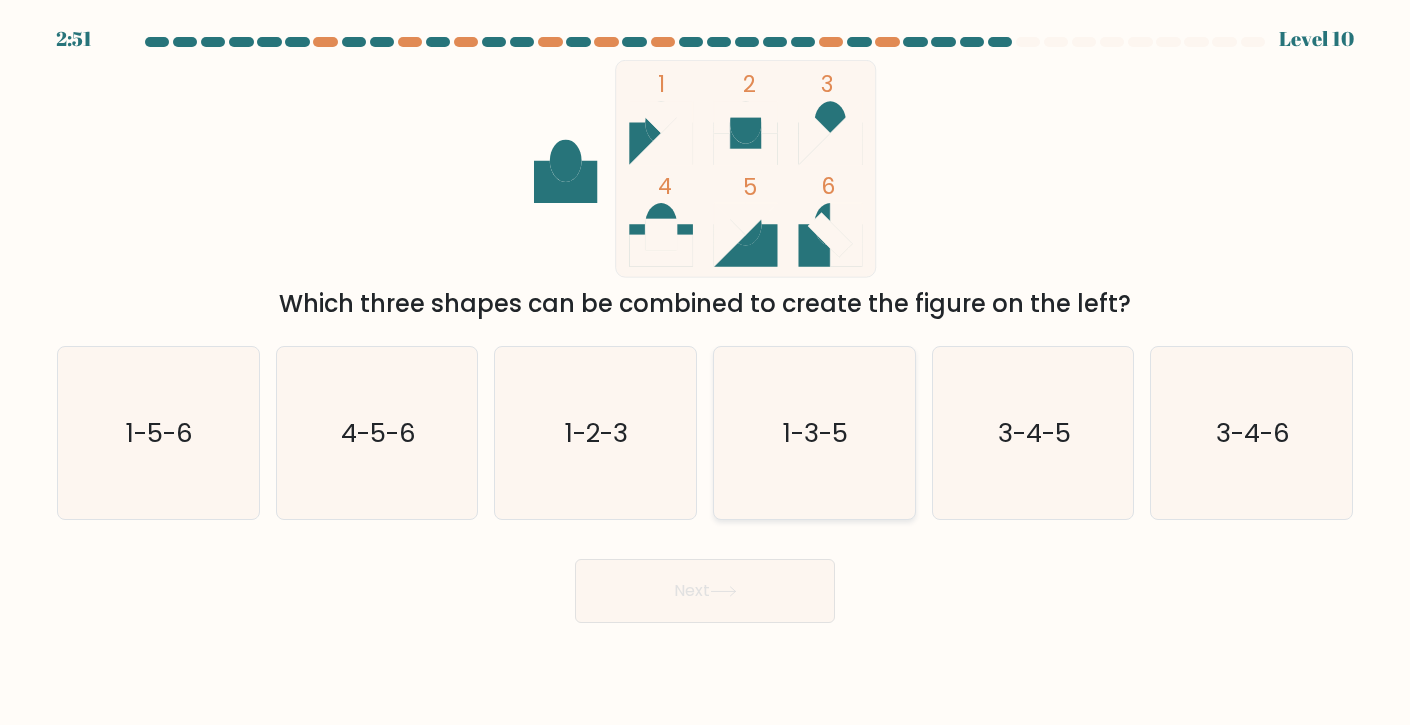 click on "1-3-5" 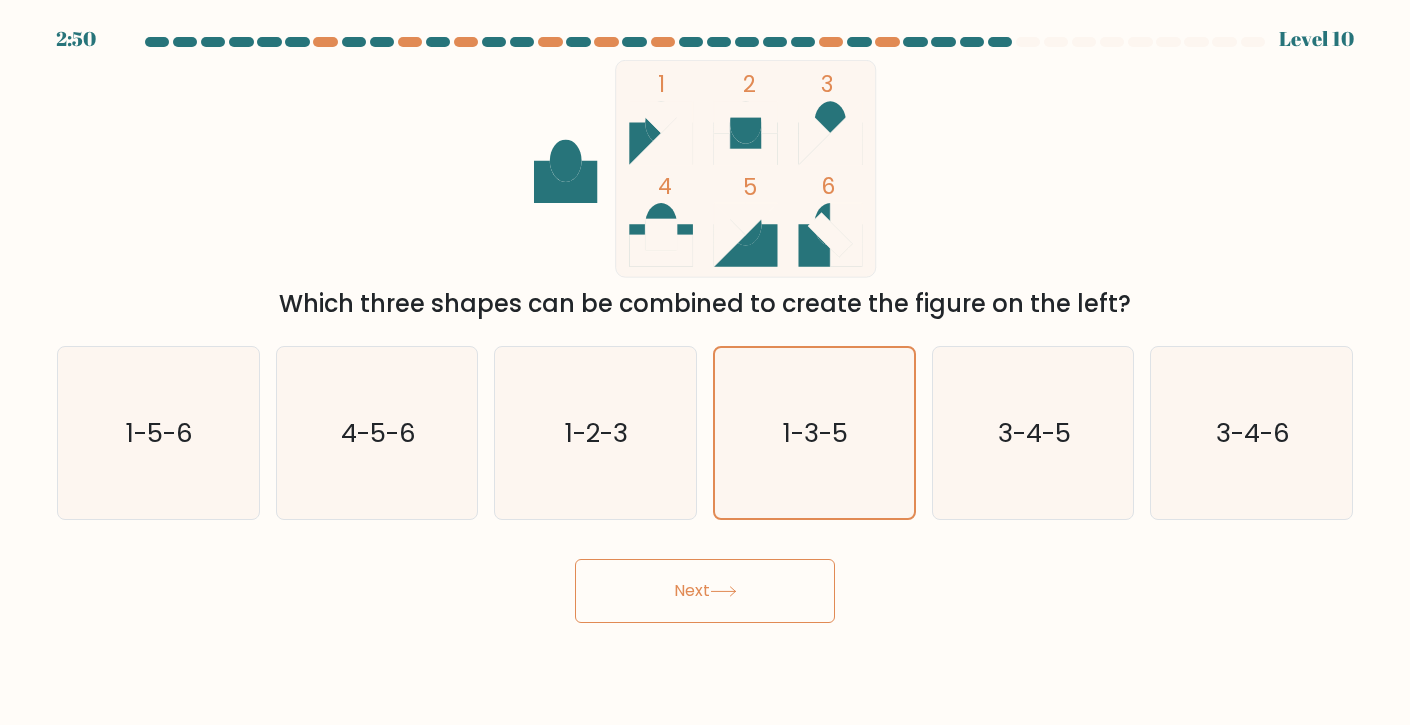 click on "Next" at bounding box center (705, 591) 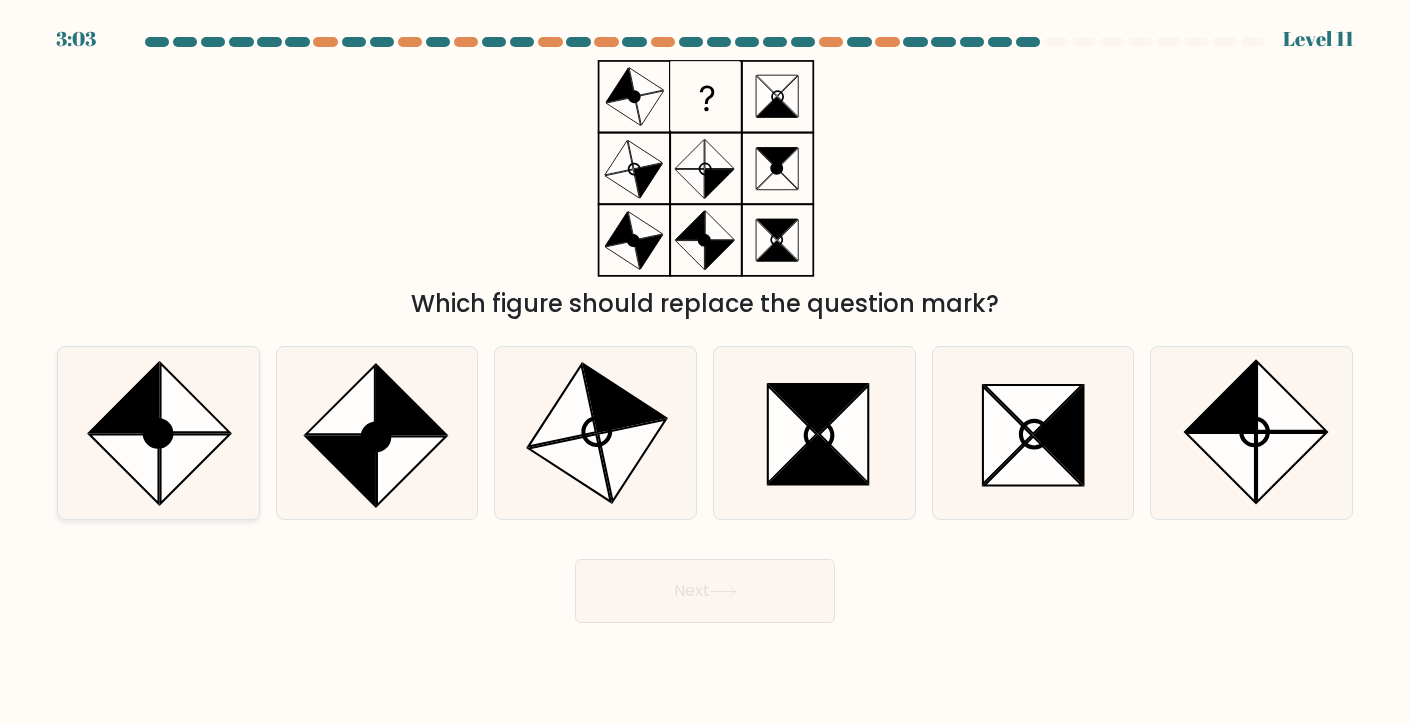 click 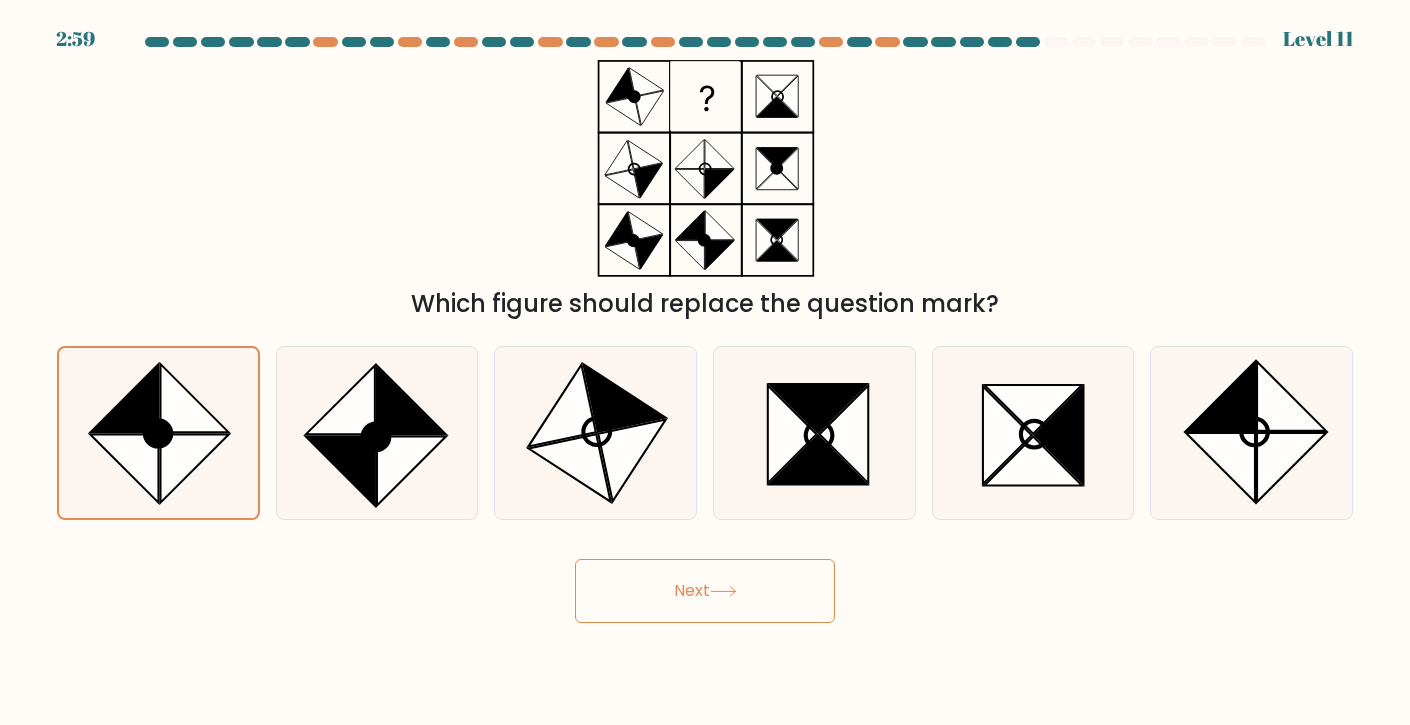 click on "Next" at bounding box center (705, 591) 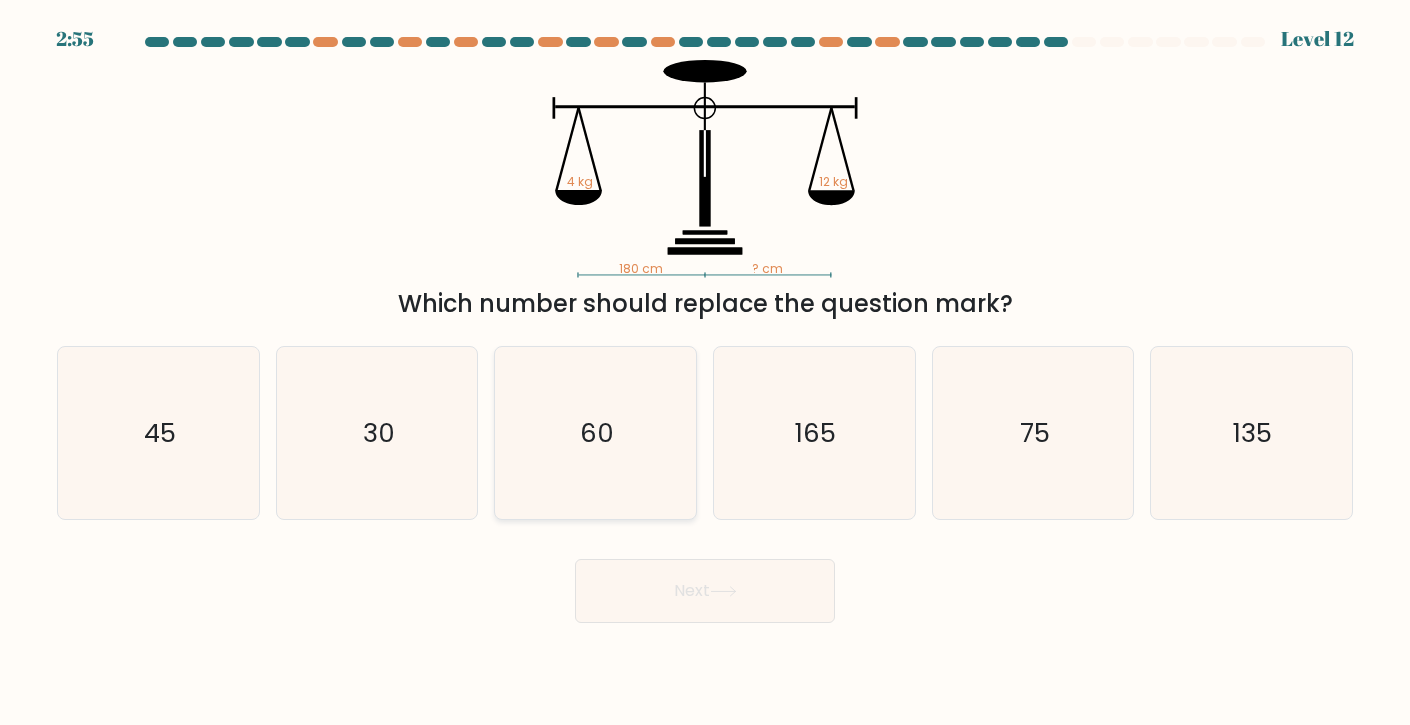 click on "60" 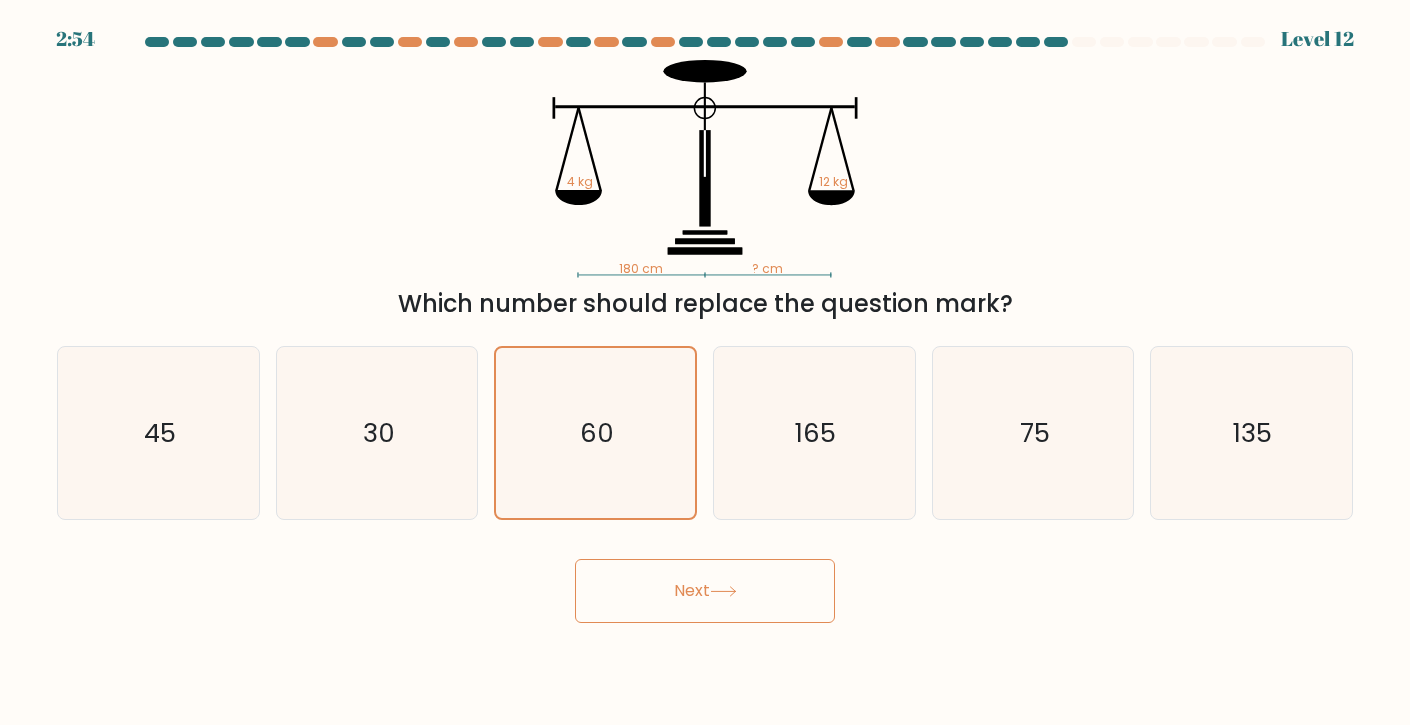 click on "Next" at bounding box center (705, 591) 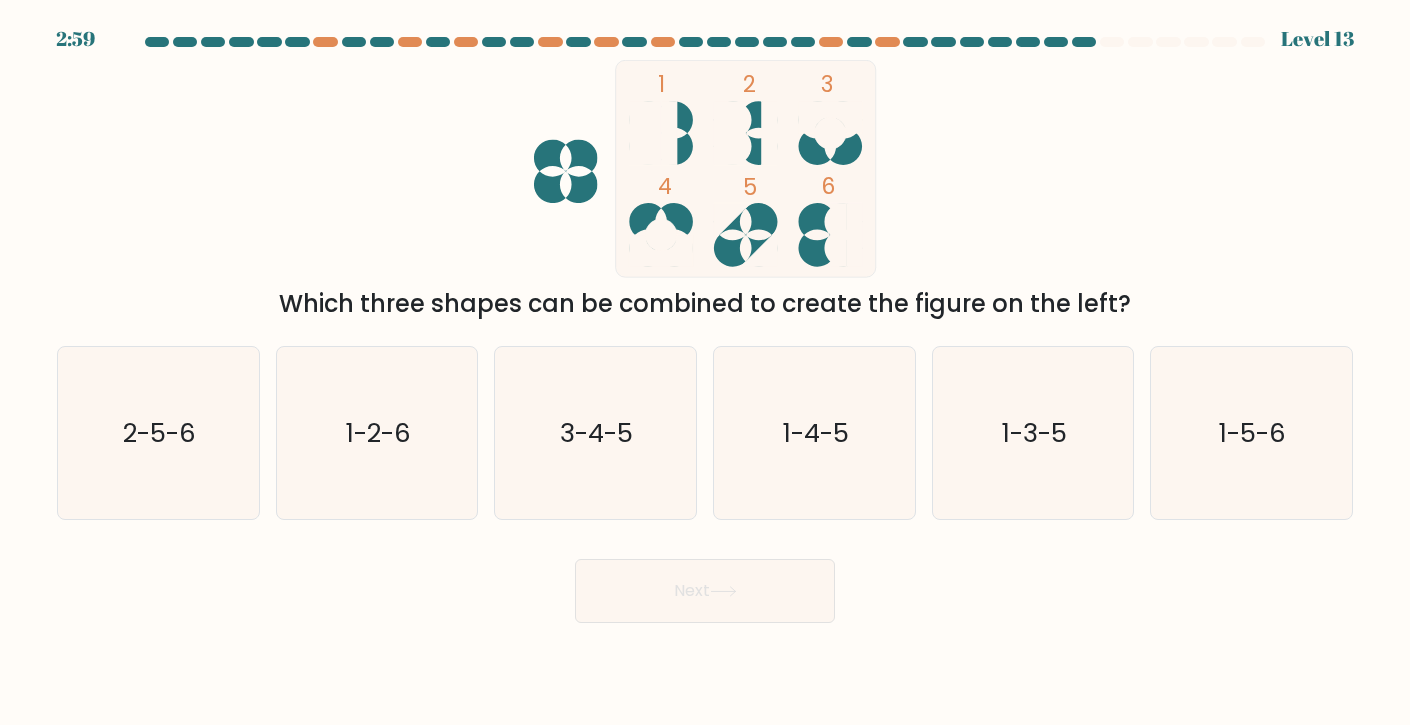 click 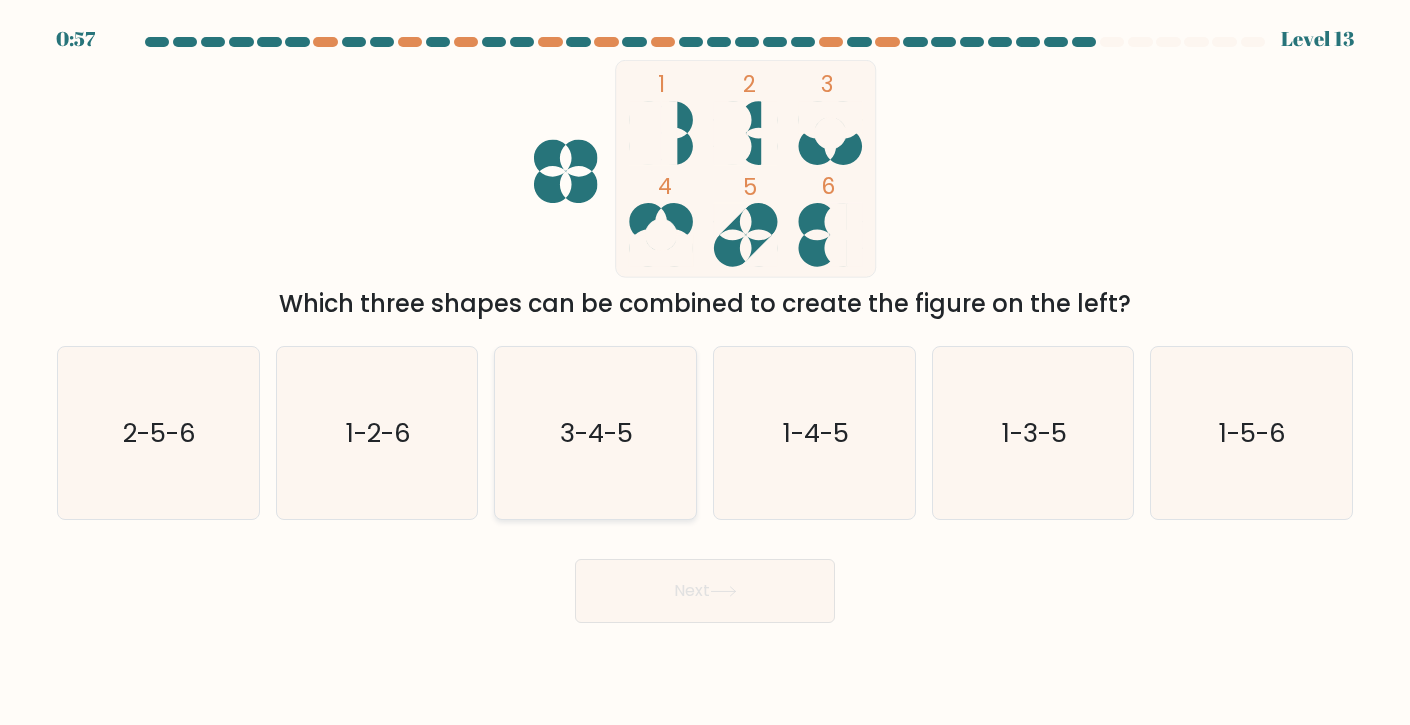 click on "3-4-5" 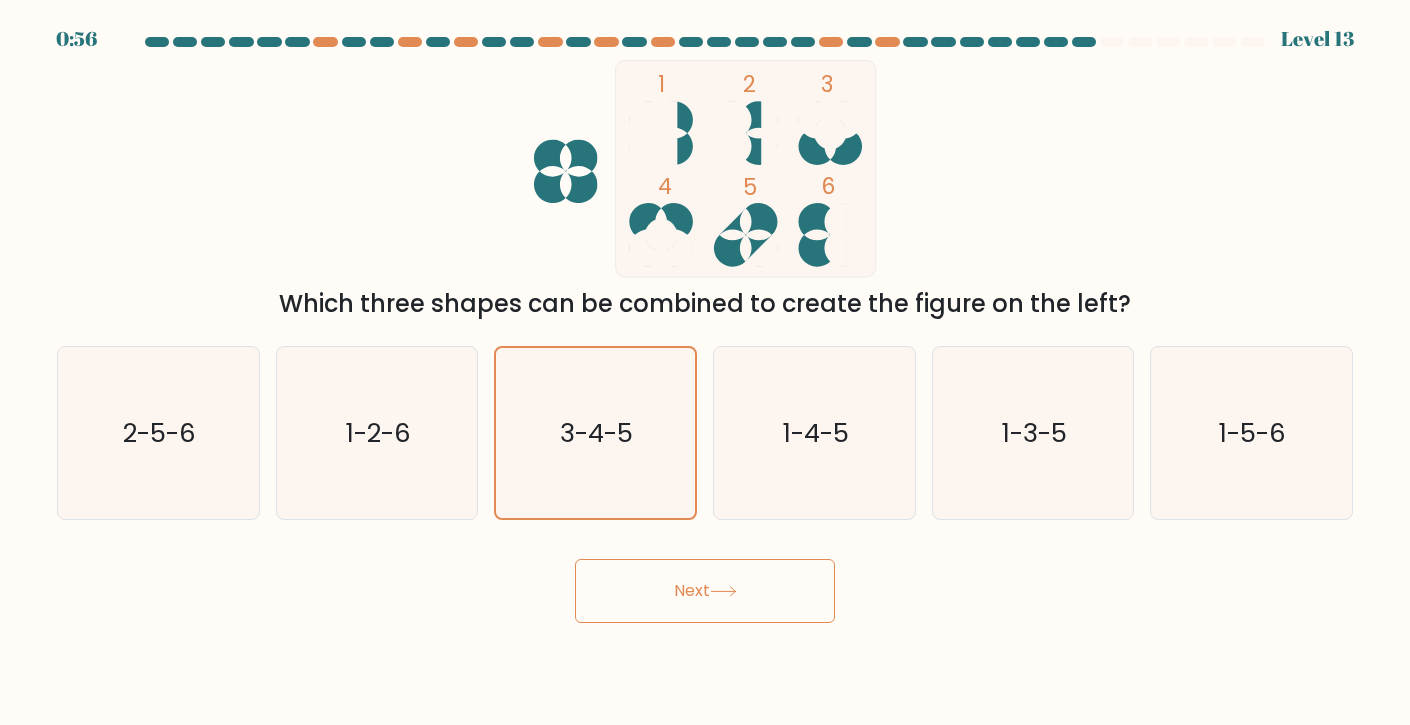 click 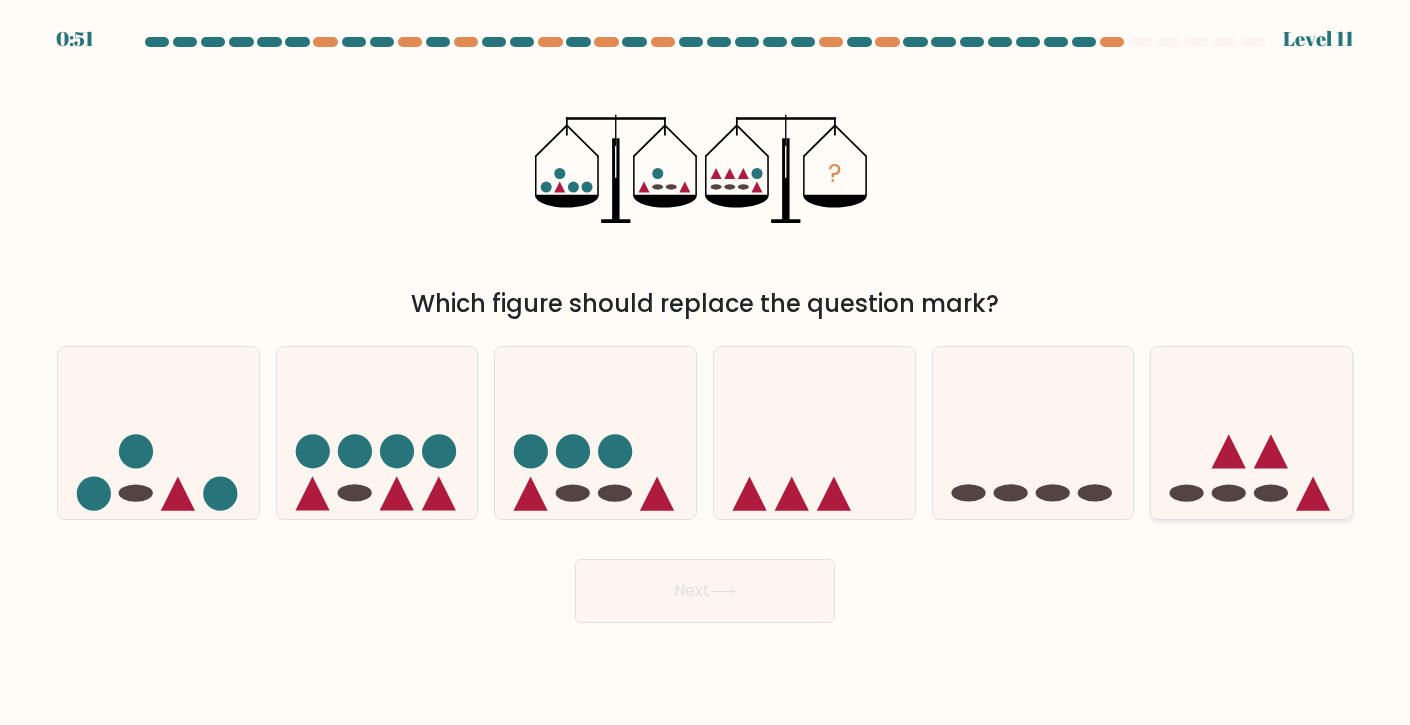click 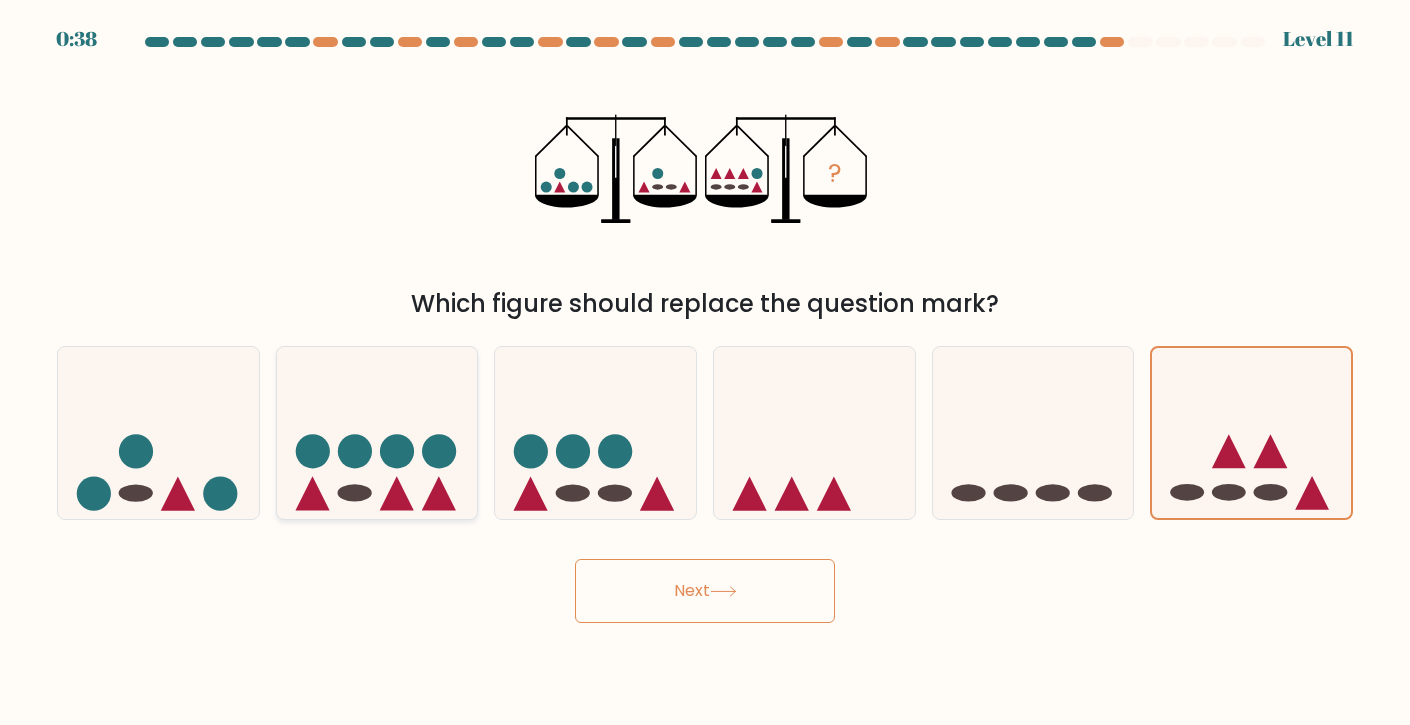 click 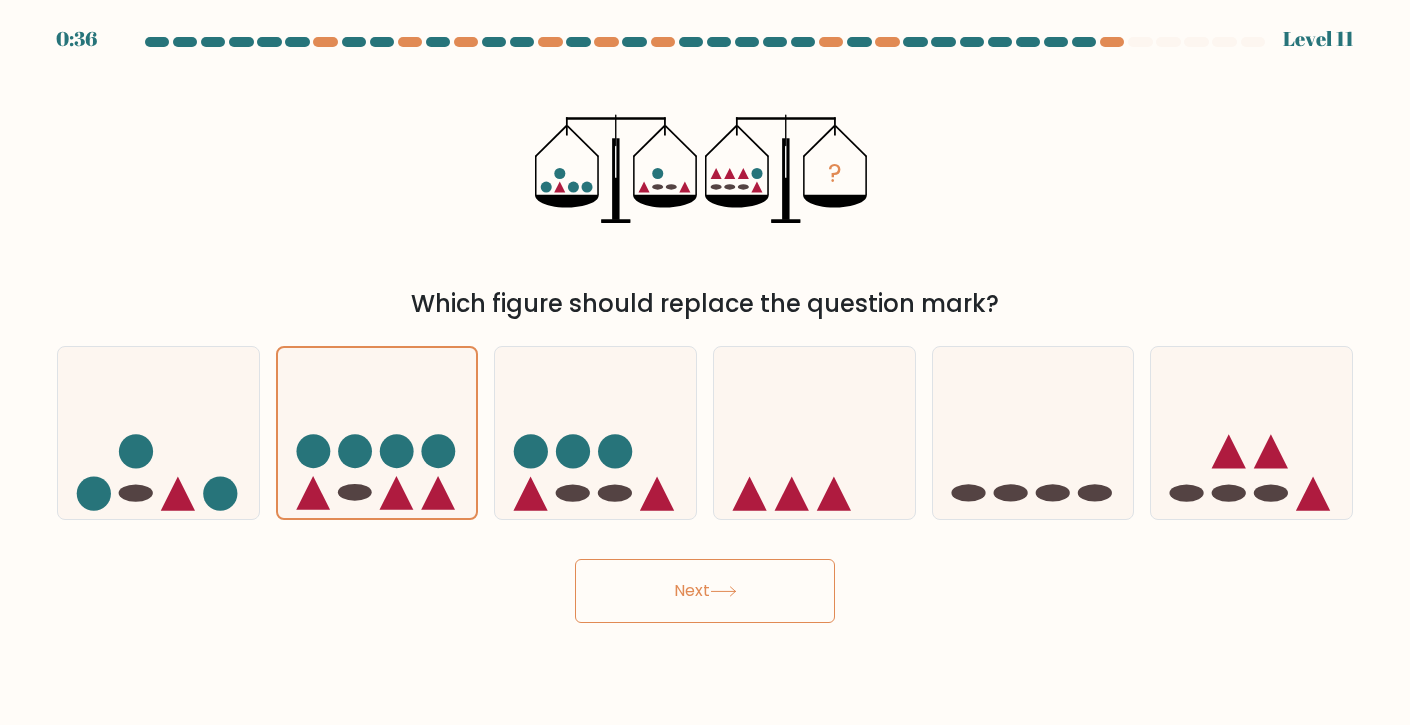 click on "Next" at bounding box center (705, 591) 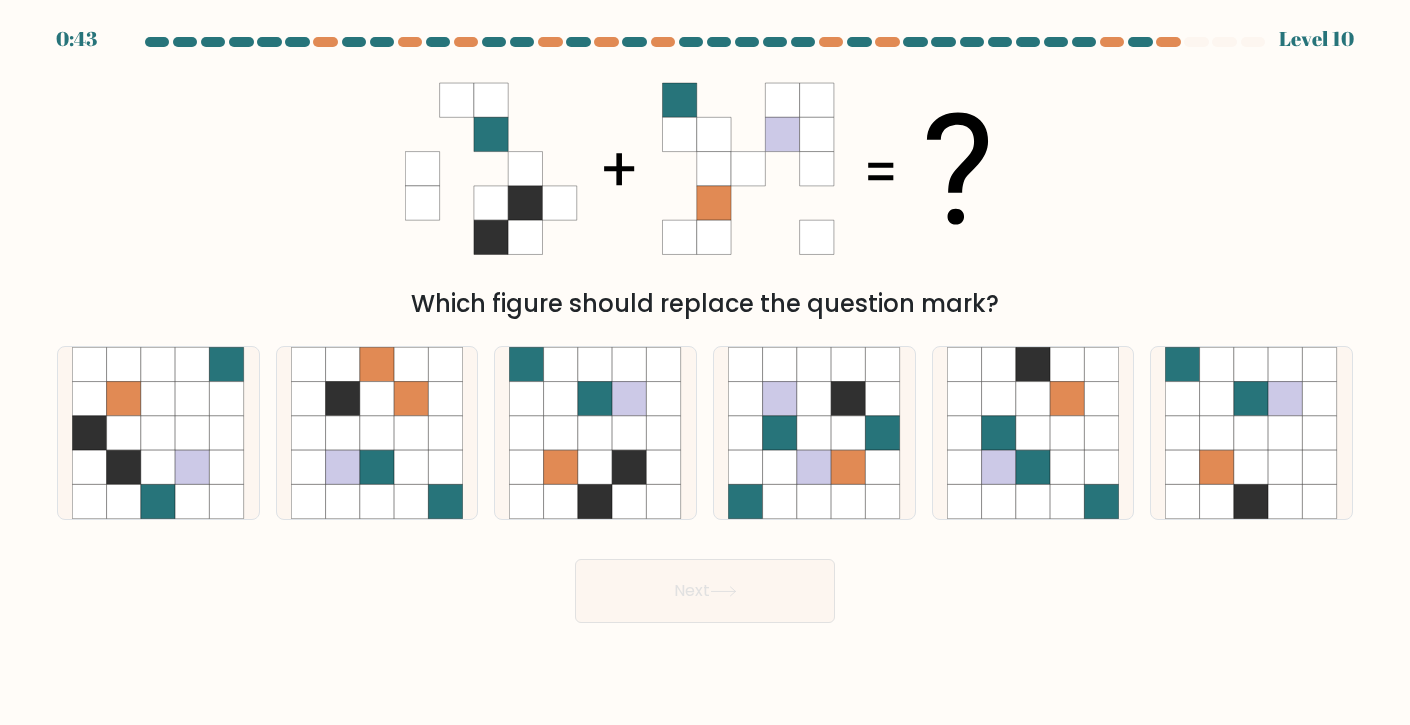 scroll, scrollTop: 0, scrollLeft: 0, axis: both 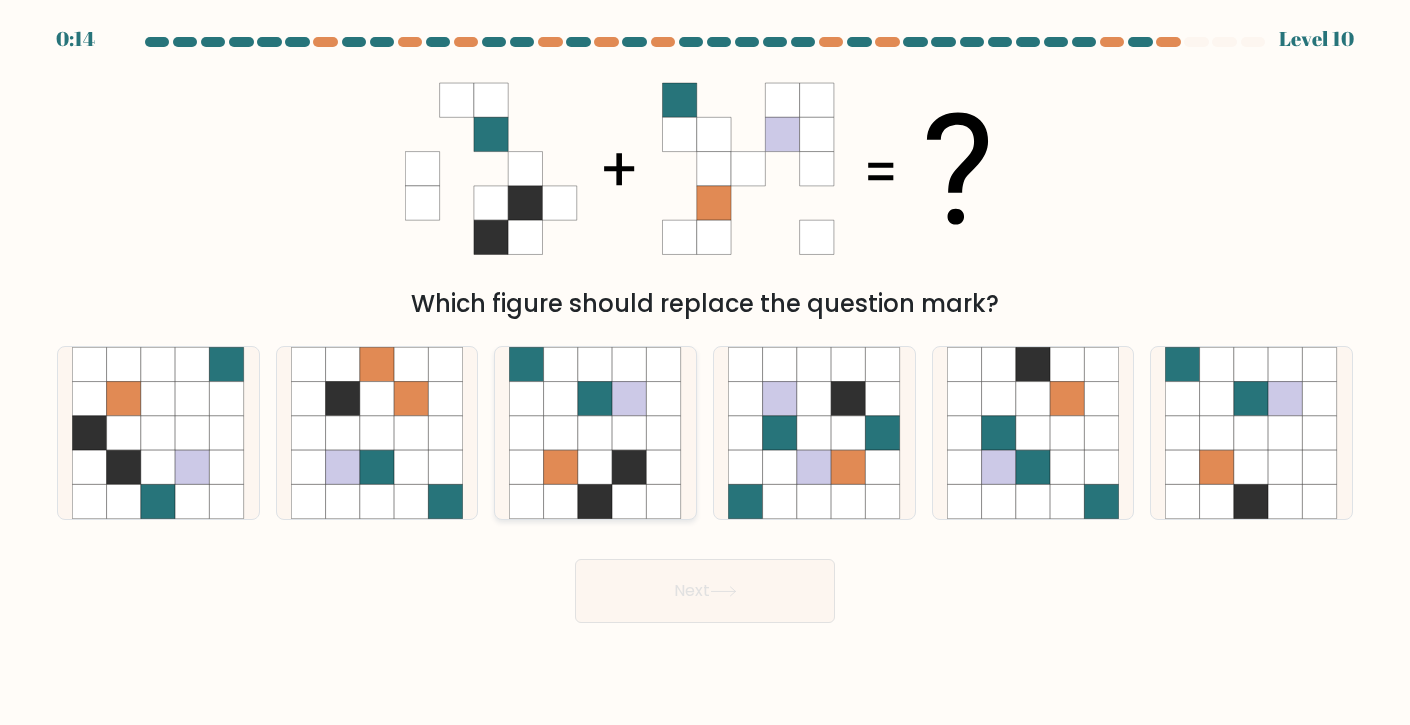 click 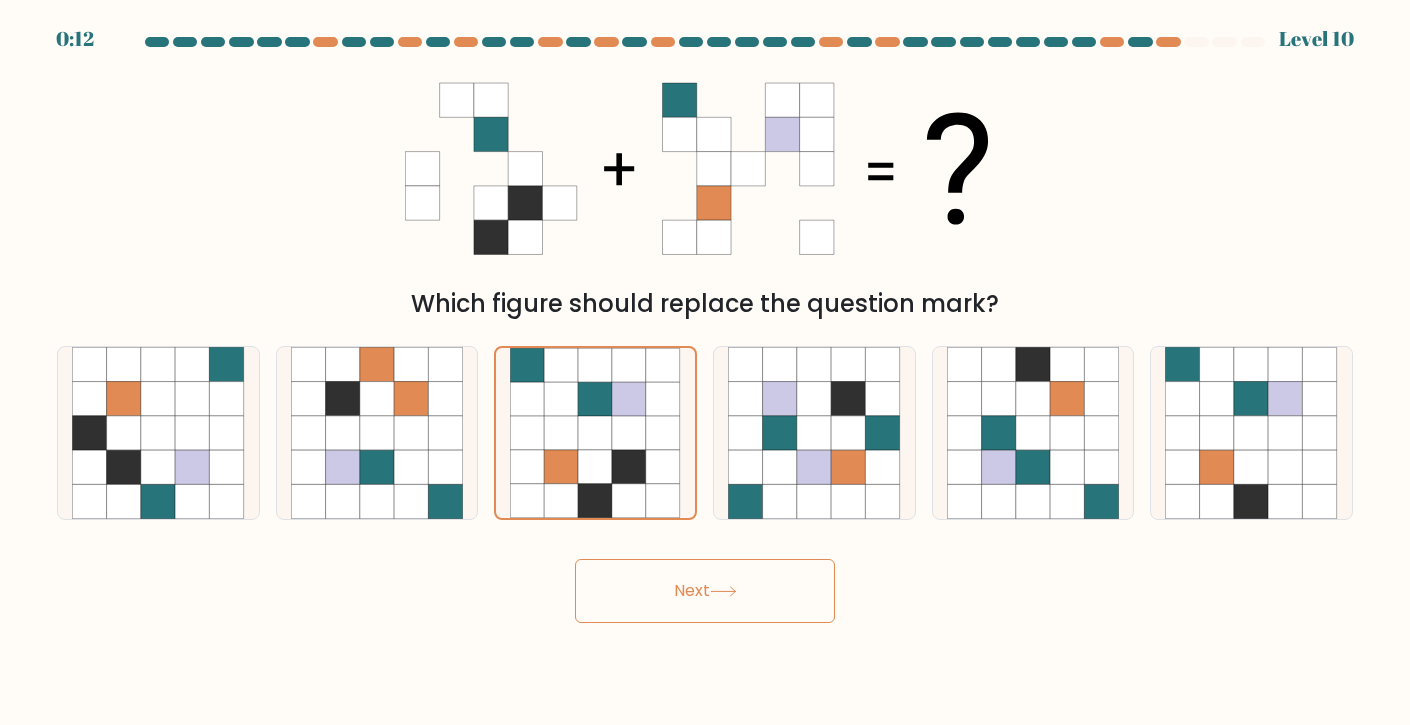 click on "Next" at bounding box center (705, 591) 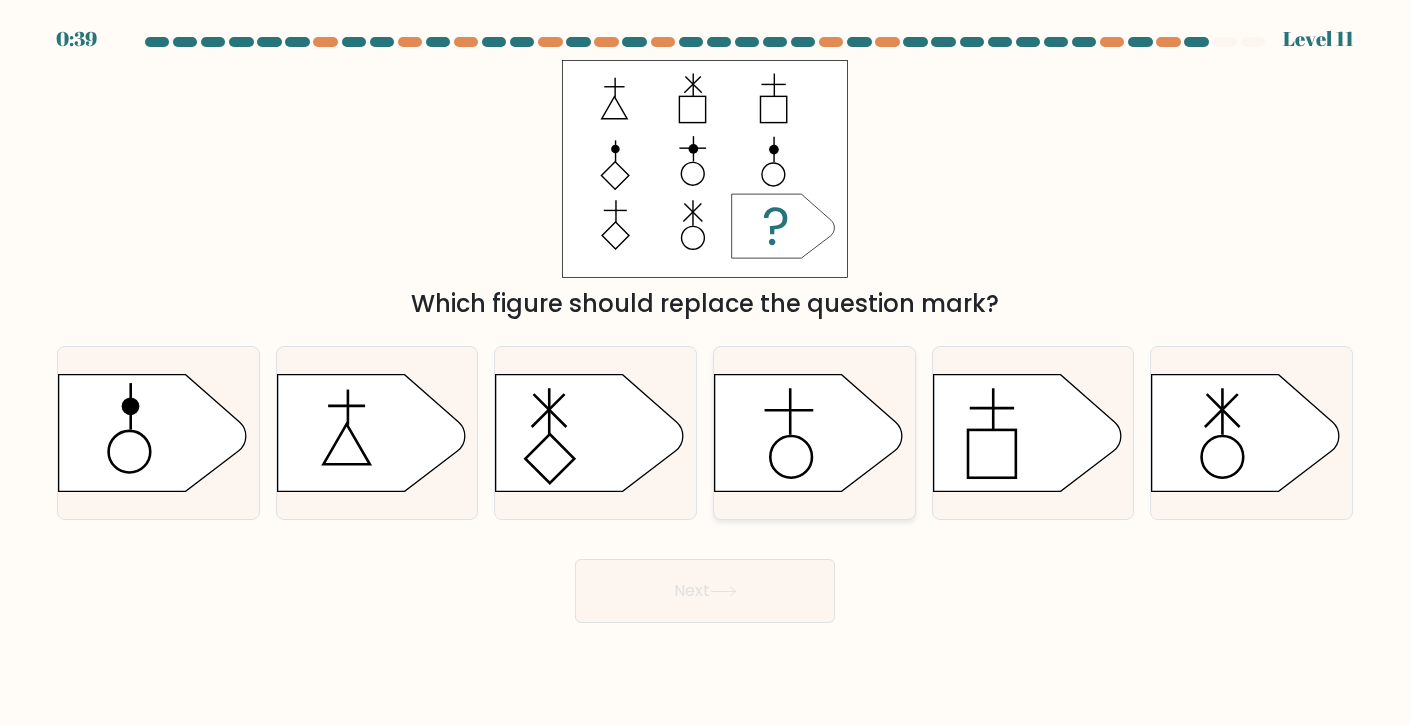 click 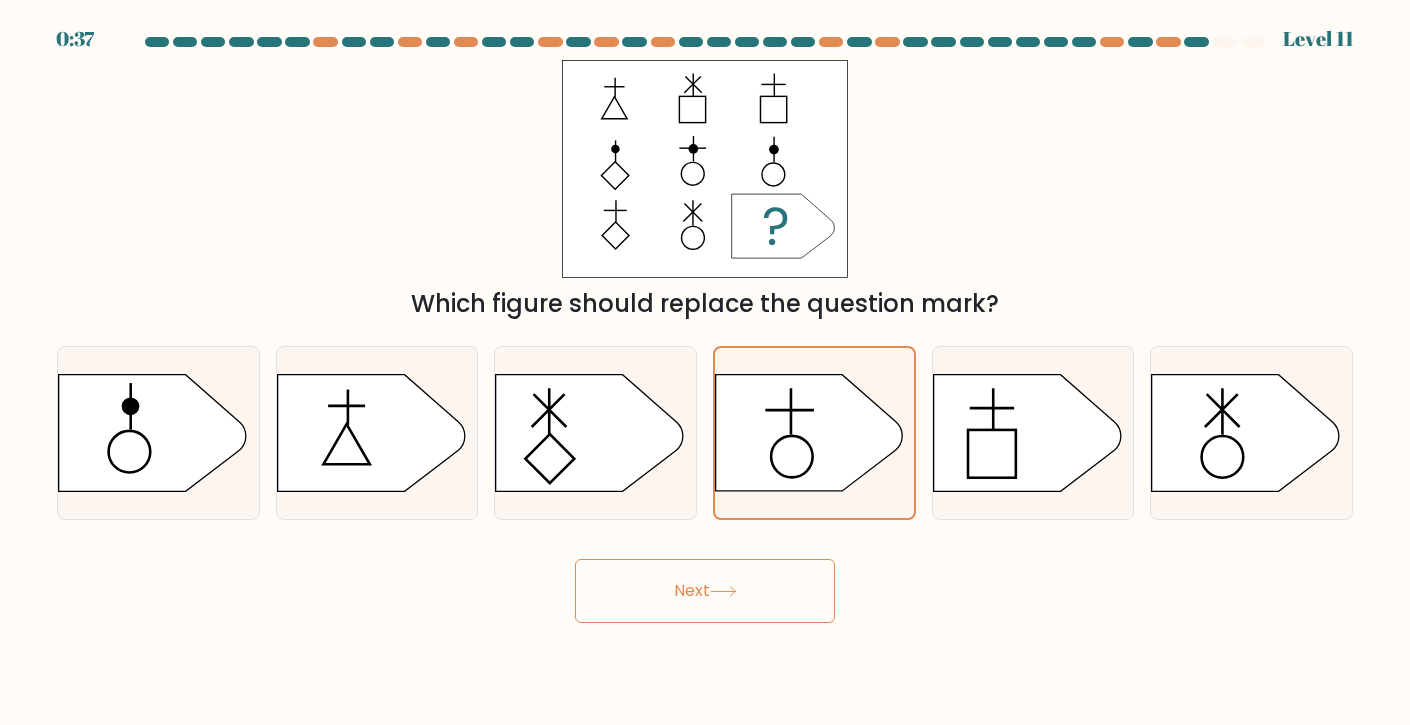 click on "Next" at bounding box center (705, 591) 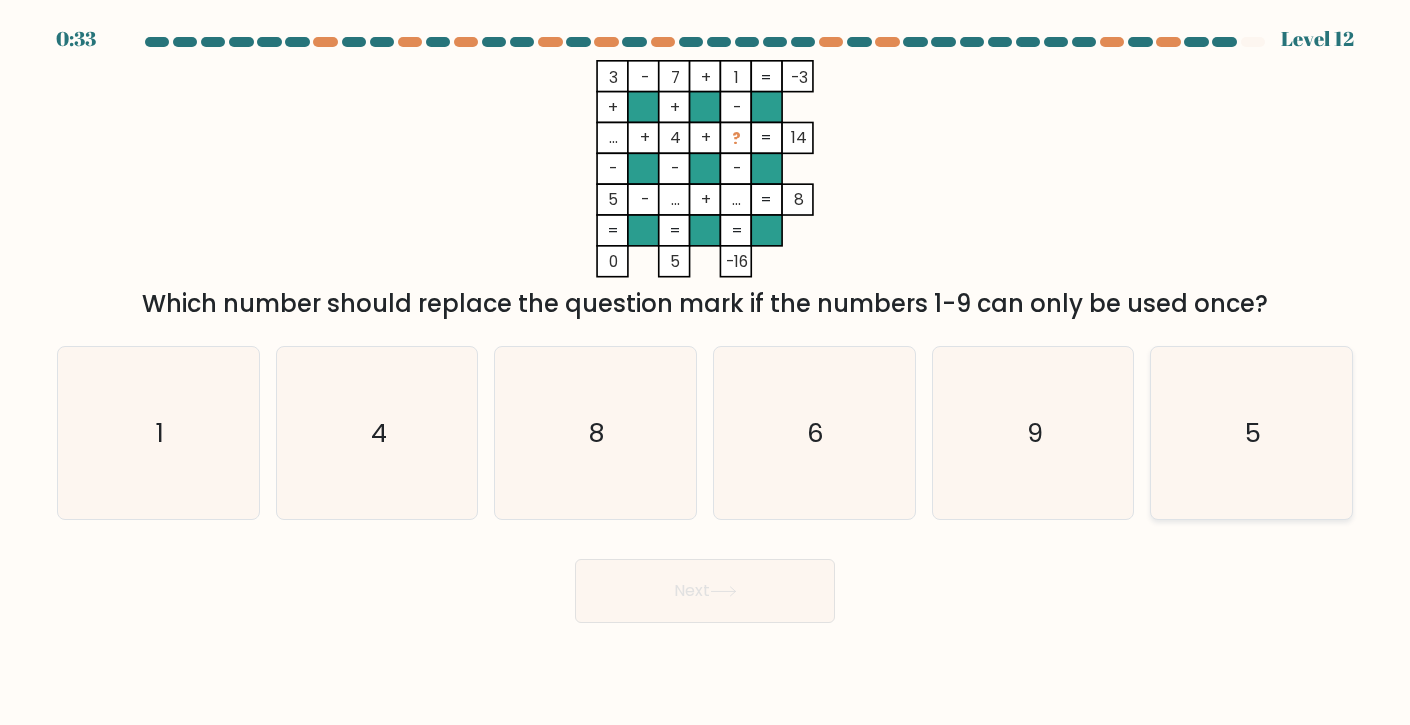 click on "5" 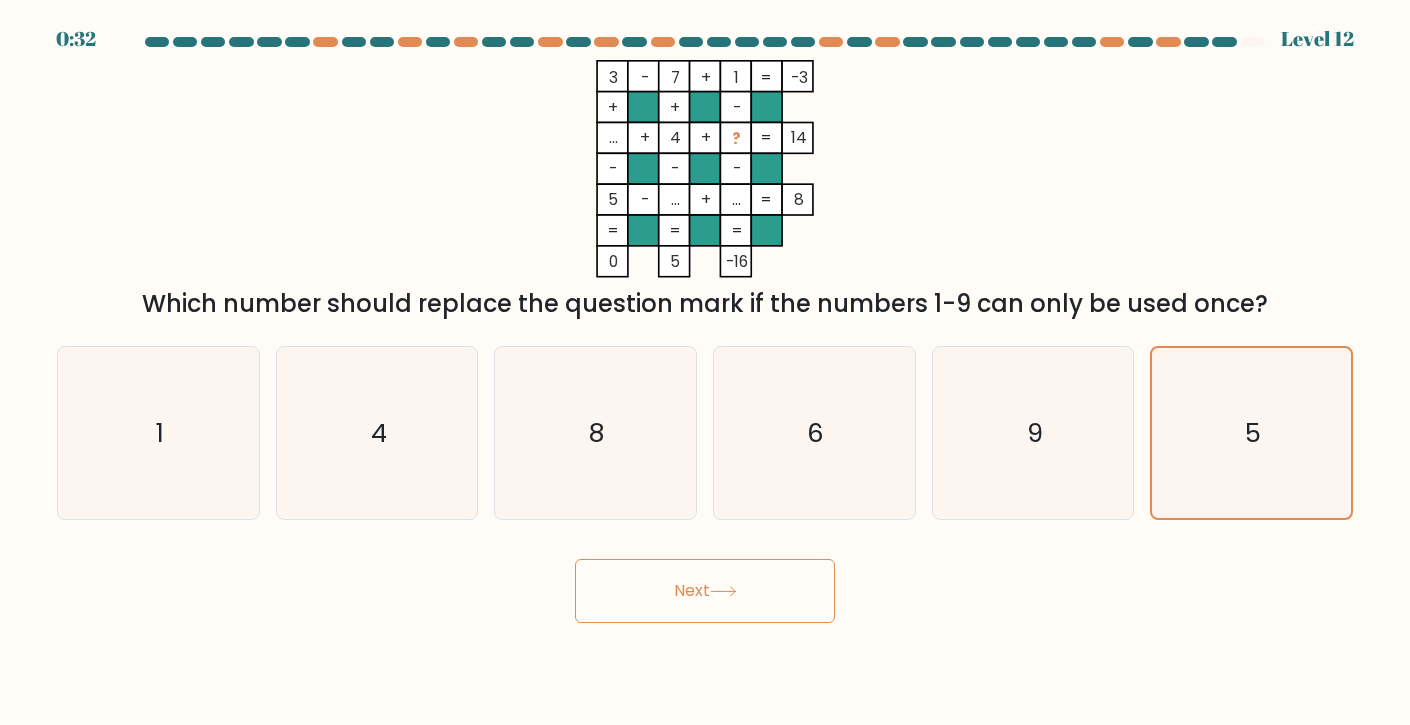 click on "Next" at bounding box center [705, 591] 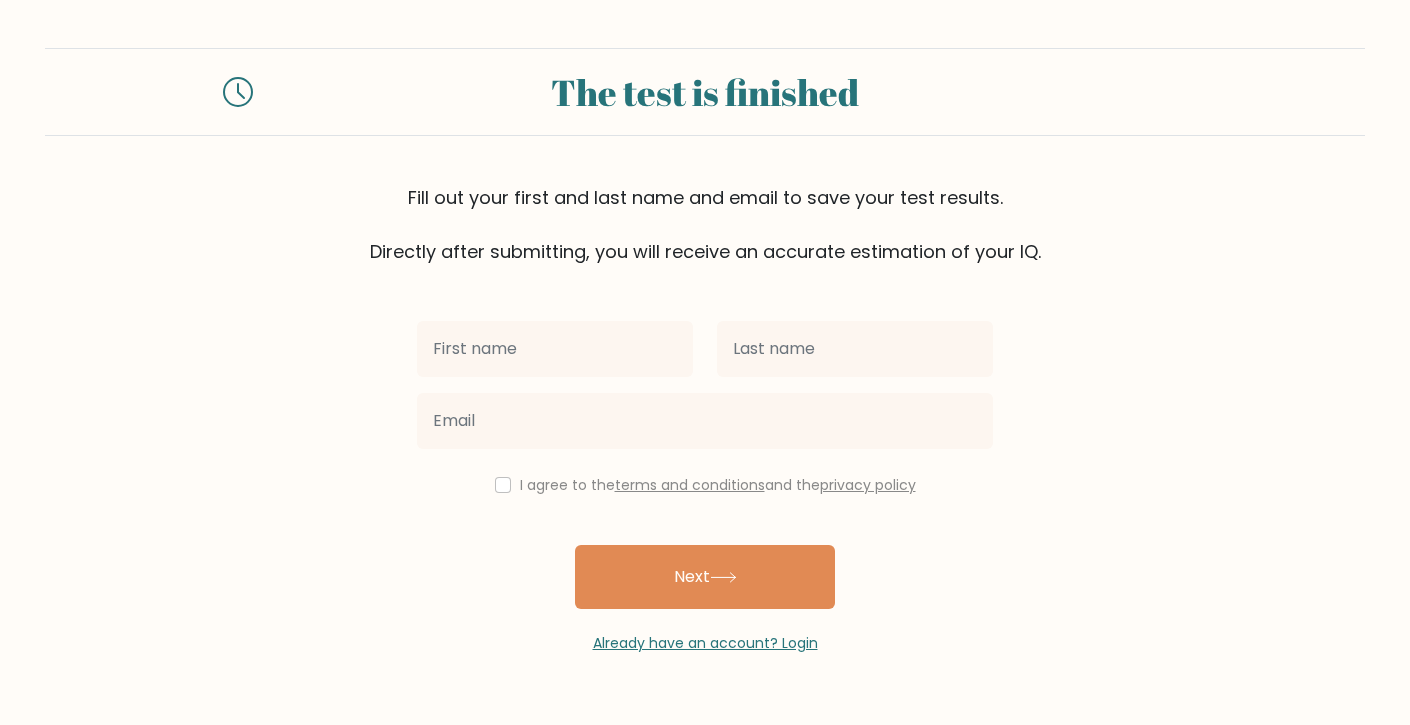 scroll, scrollTop: 0, scrollLeft: 0, axis: both 